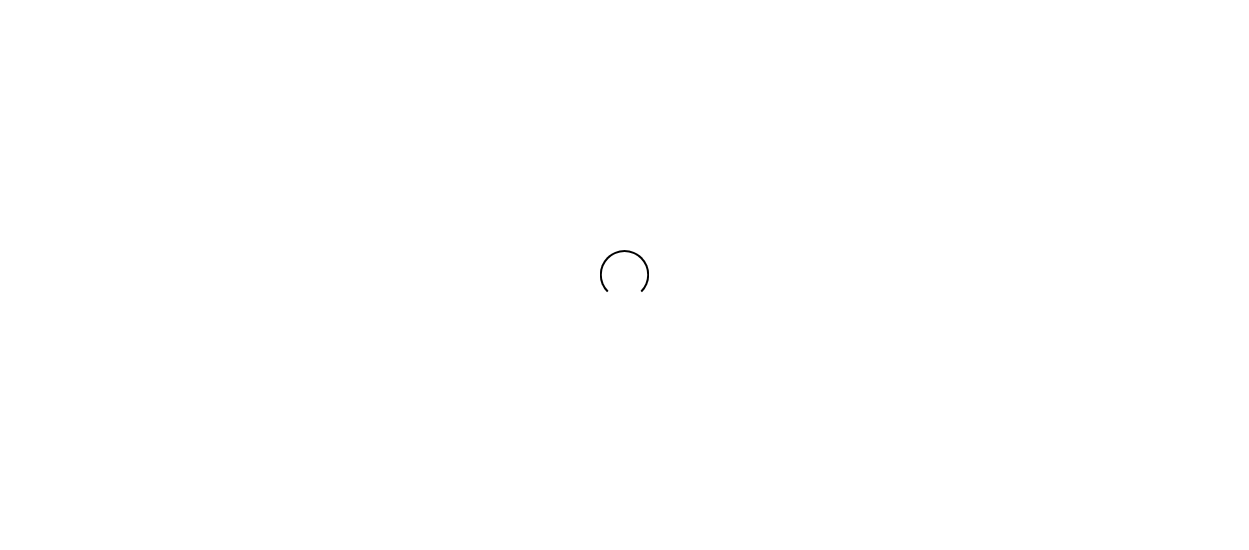 scroll, scrollTop: 0, scrollLeft: 0, axis: both 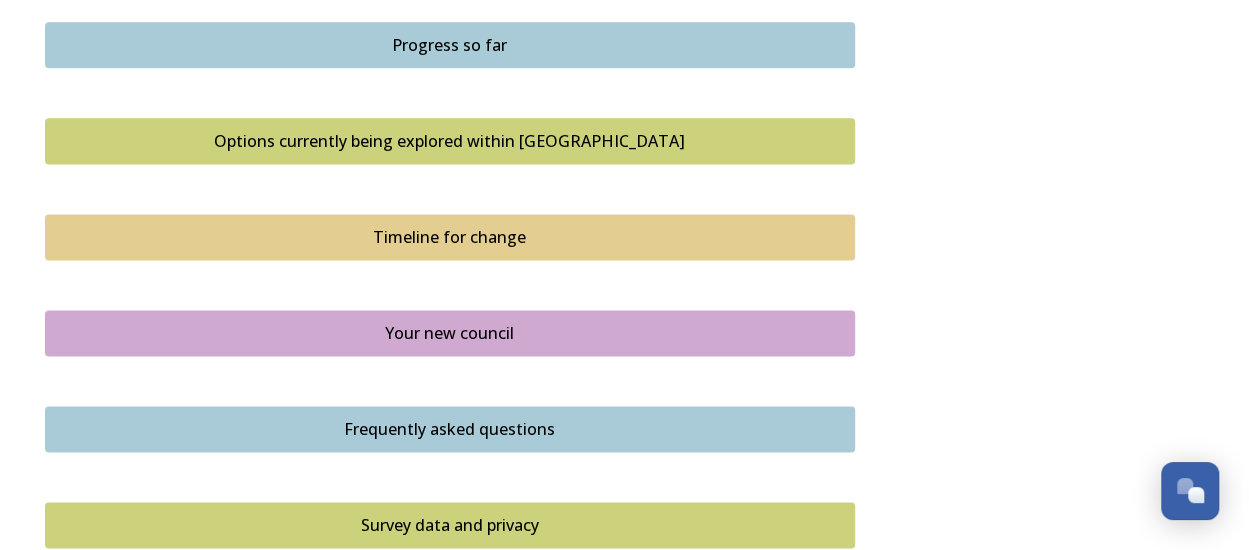 click on "Options currently being explored within West Sussex" at bounding box center (450, 141) 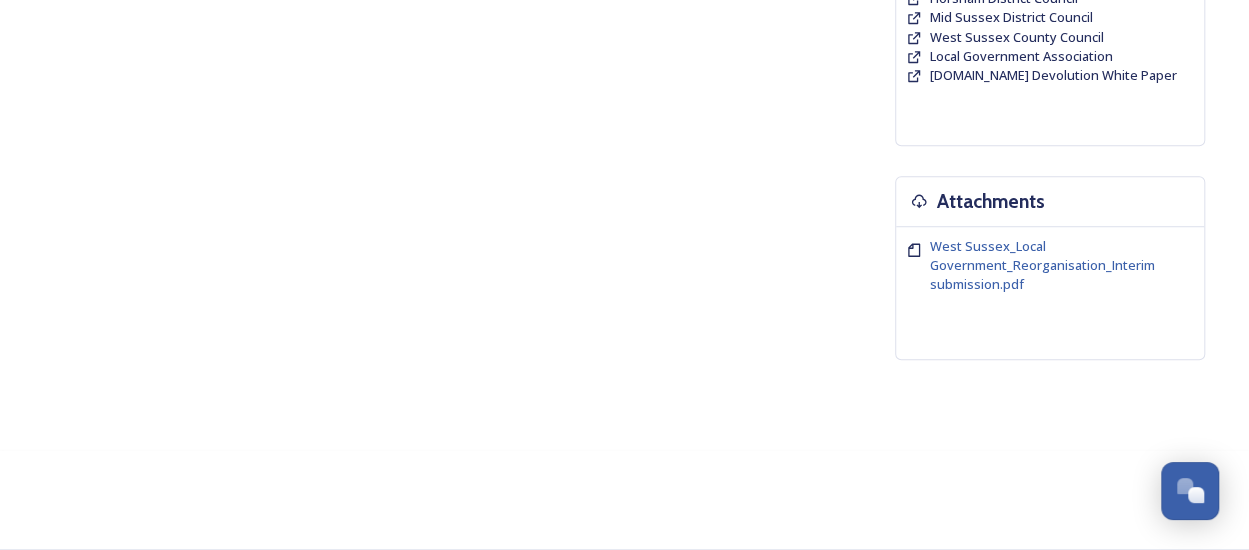 scroll, scrollTop: 0, scrollLeft: 0, axis: both 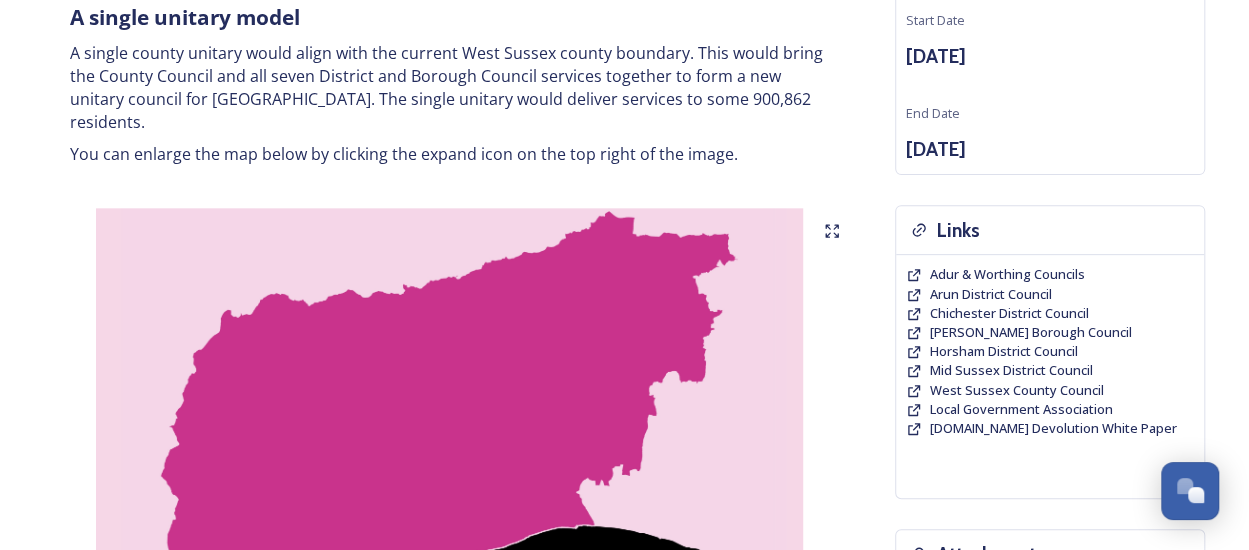 click 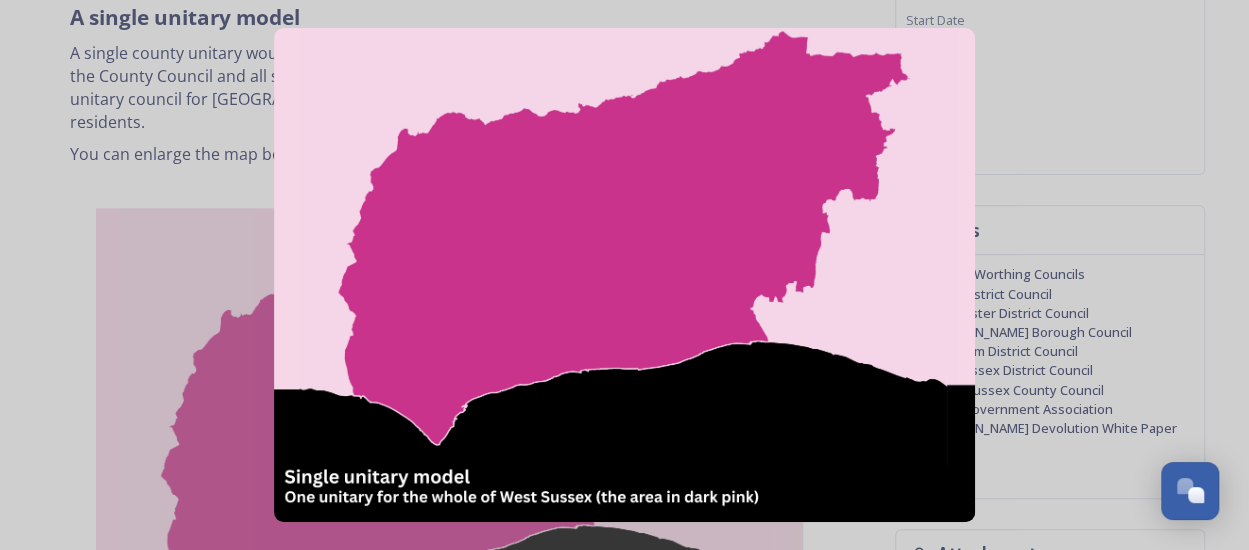 click at bounding box center (624, 275) 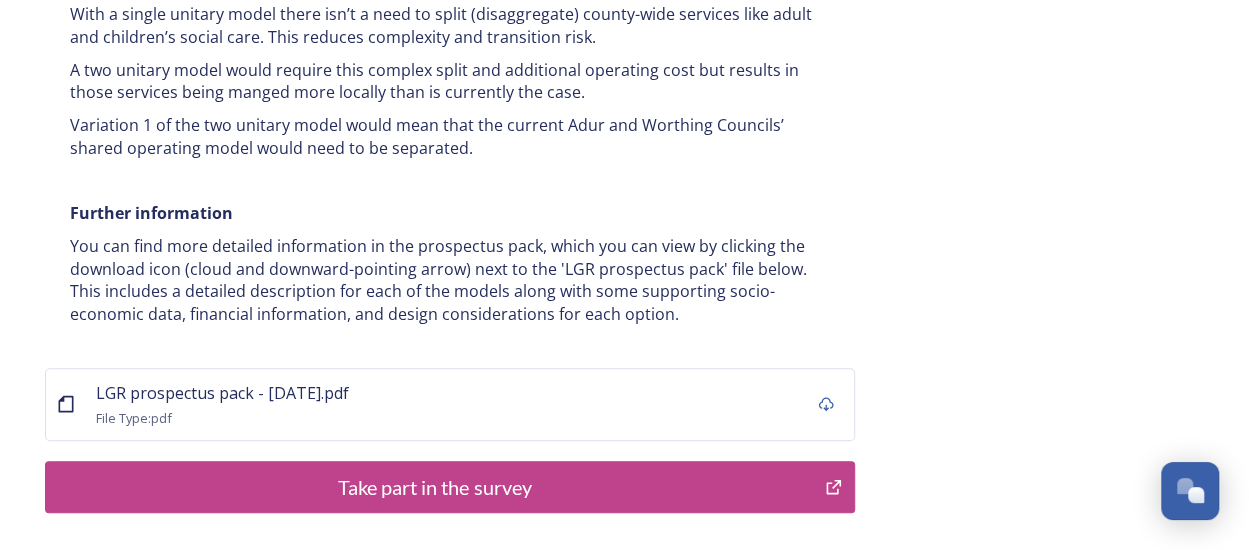 scroll, scrollTop: 4164, scrollLeft: 0, axis: vertical 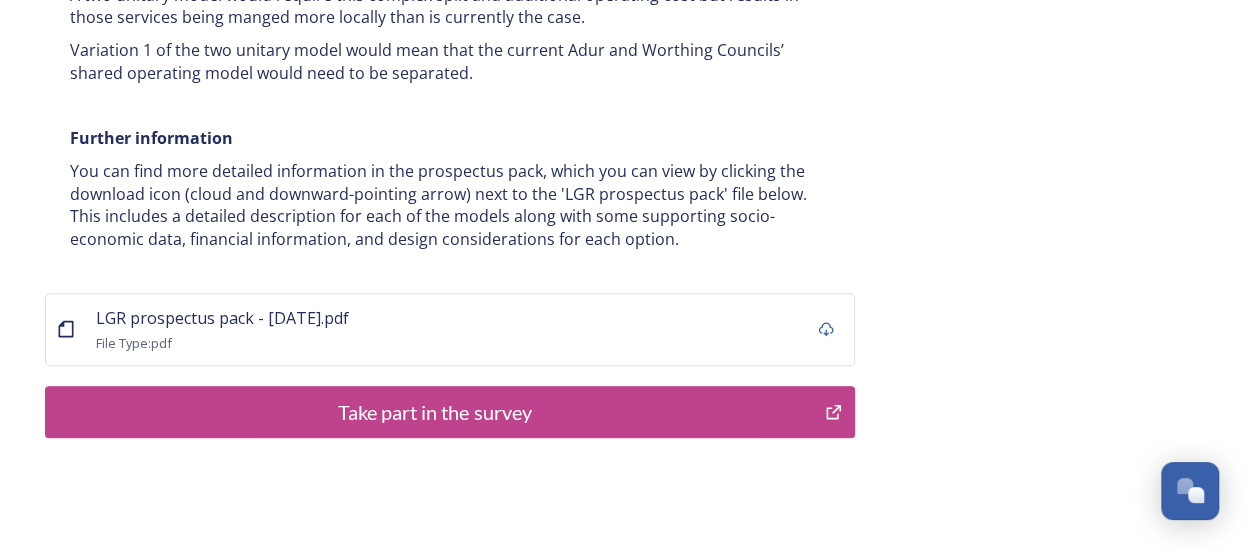 click on "Take part in the survey" at bounding box center [435, 412] 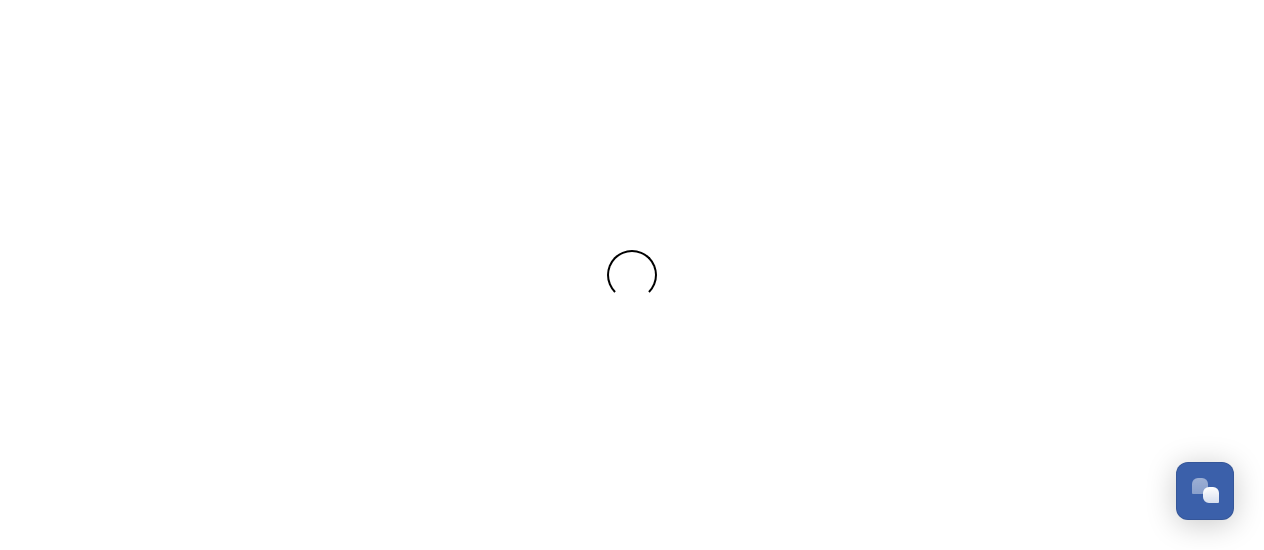 scroll, scrollTop: 0, scrollLeft: 0, axis: both 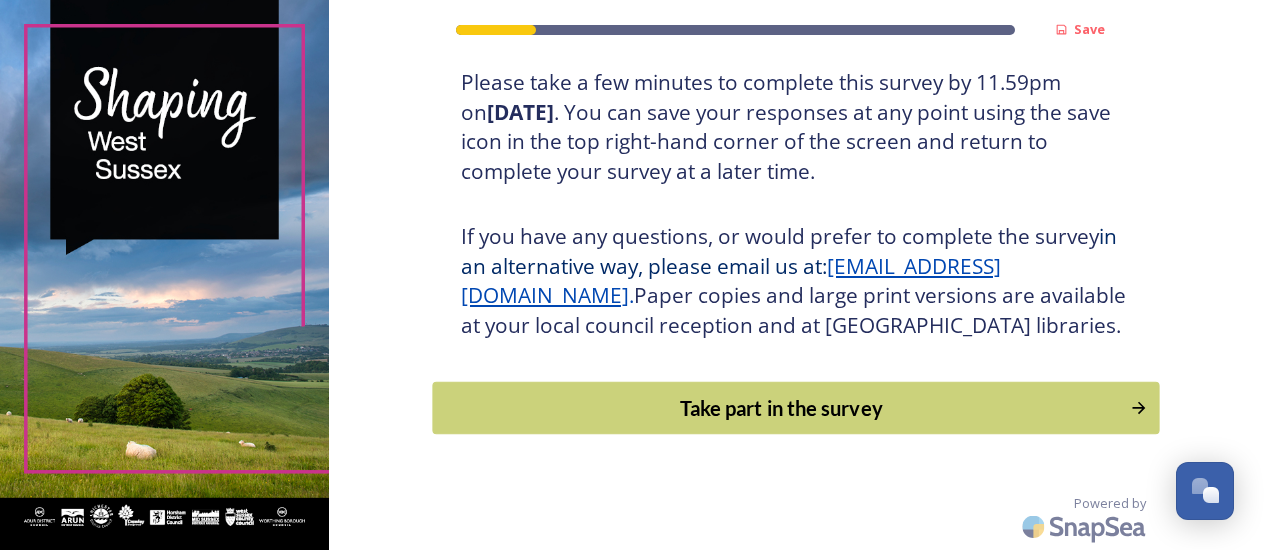 click on "Take part in the survey" at bounding box center [782, 408] 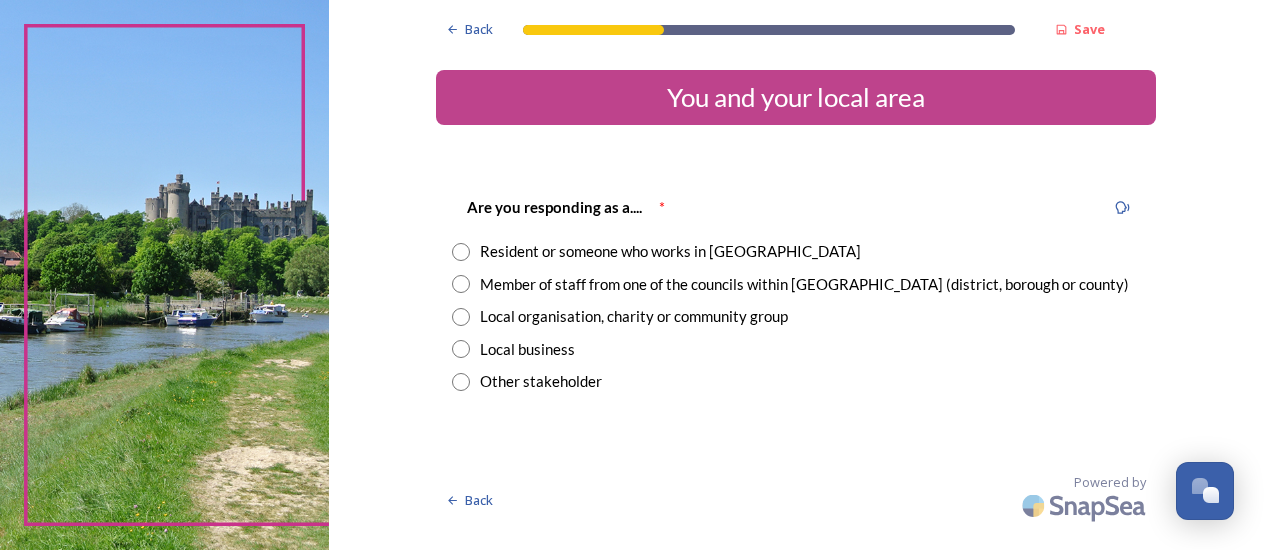 click at bounding box center (461, 252) 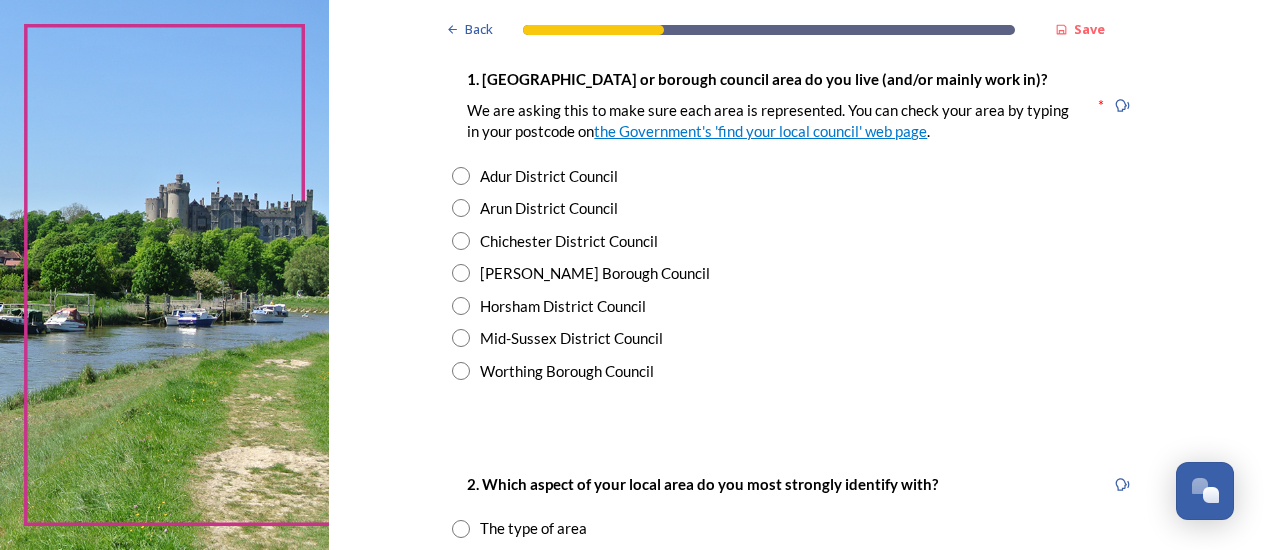 scroll, scrollTop: 419, scrollLeft: 0, axis: vertical 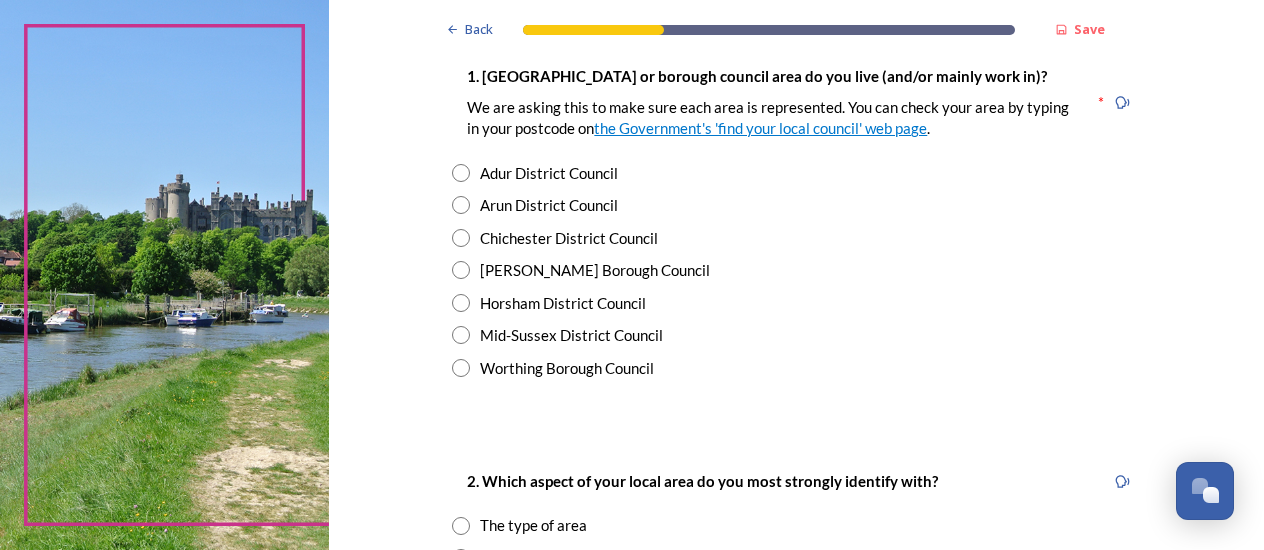 click at bounding box center [461, 335] 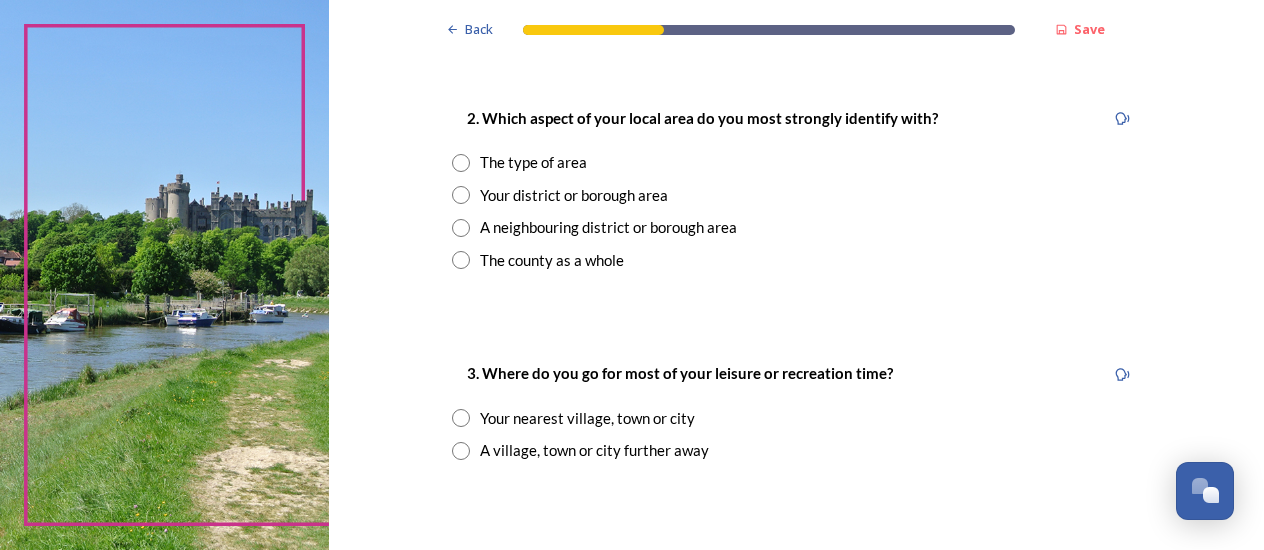 scroll, scrollTop: 794, scrollLeft: 0, axis: vertical 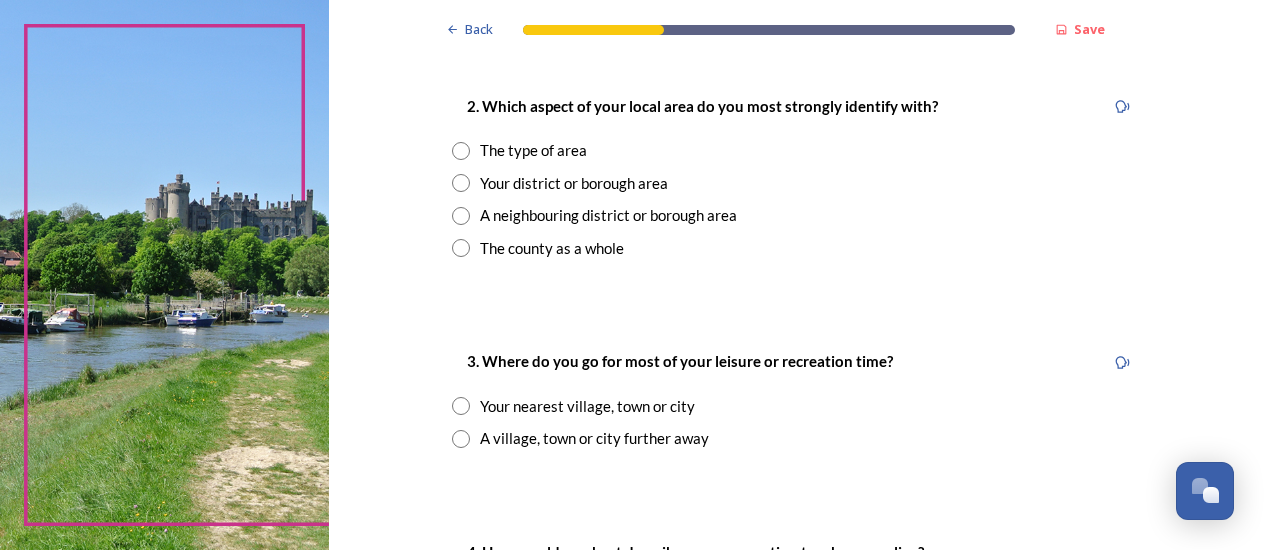 click at bounding box center (461, 183) 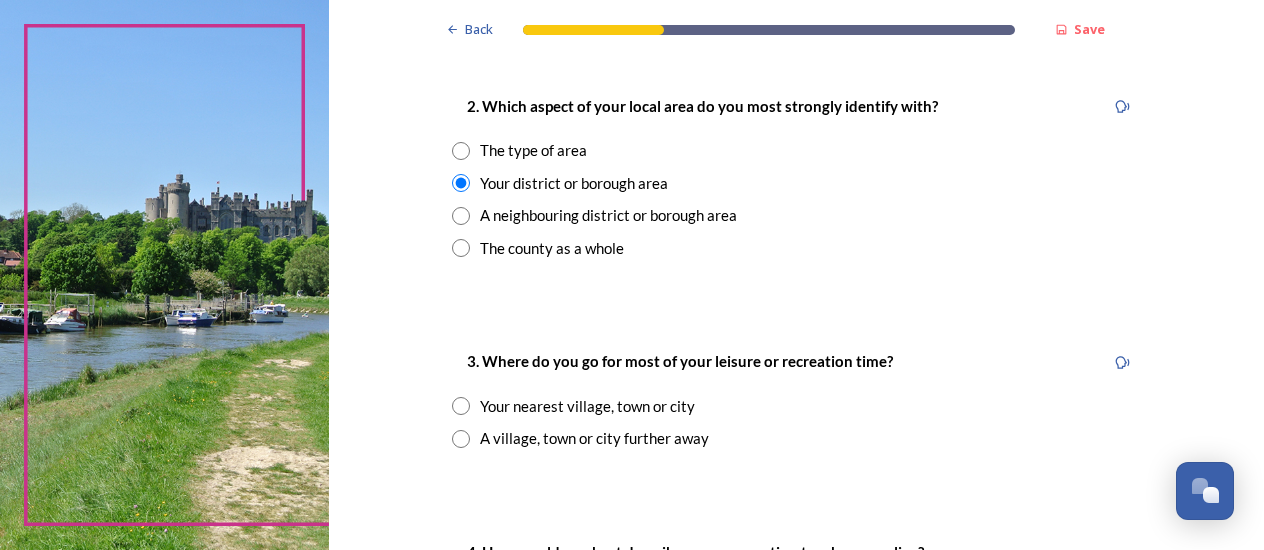 click at bounding box center (461, 406) 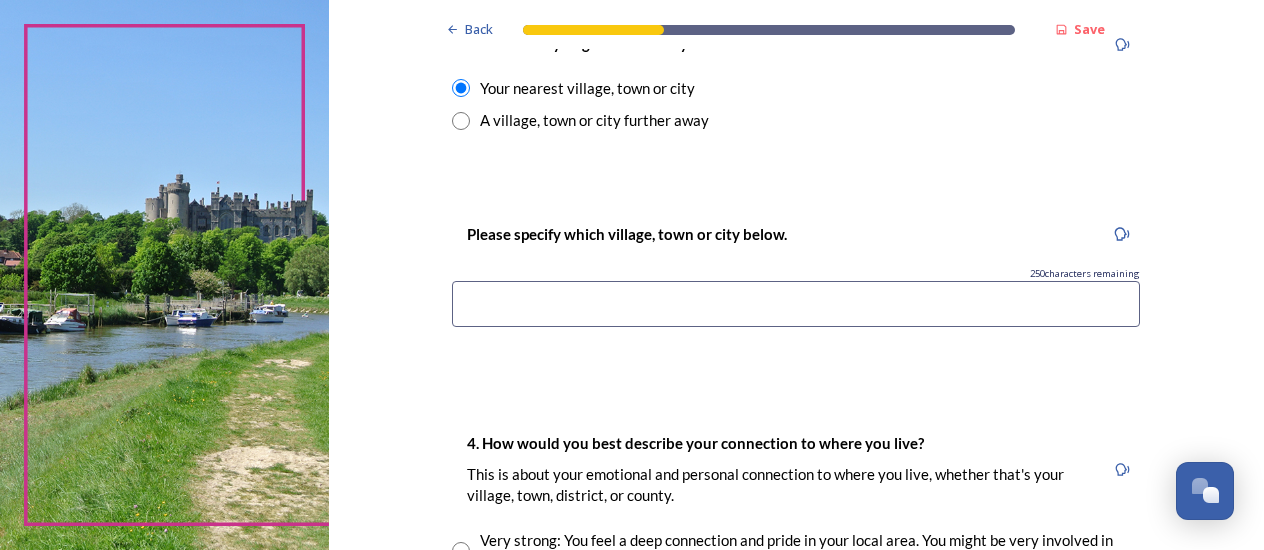 scroll, scrollTop: 1200, scrollLeft: 0, axis: vertical 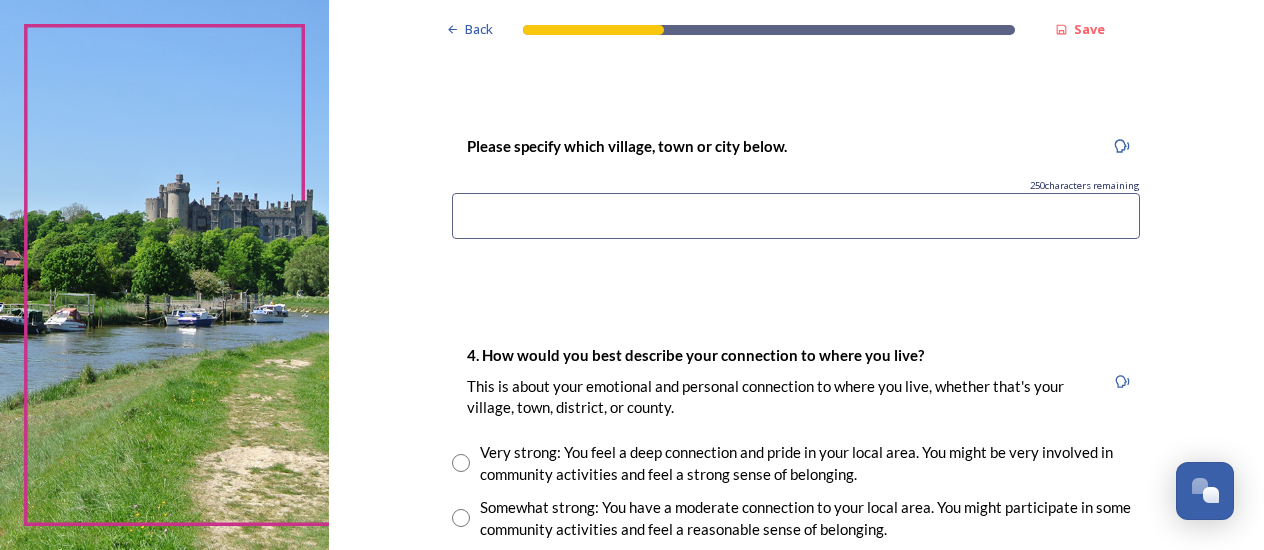 click at bounding box center (796, 216) 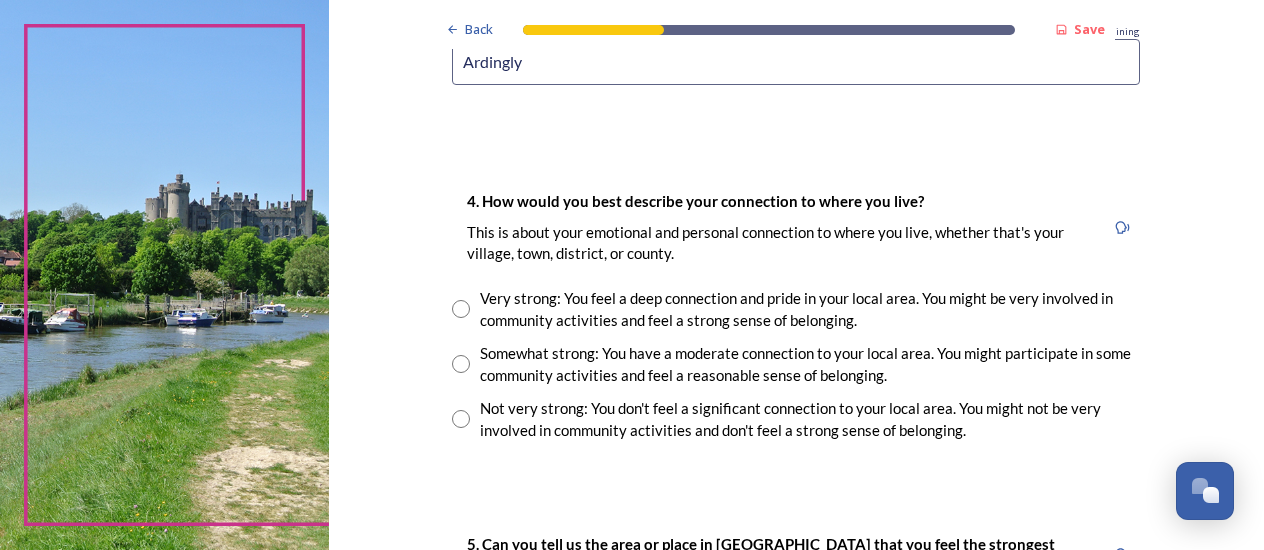 scroll, scrollTop: 1327, scrollLeft: 0, axis: vertical 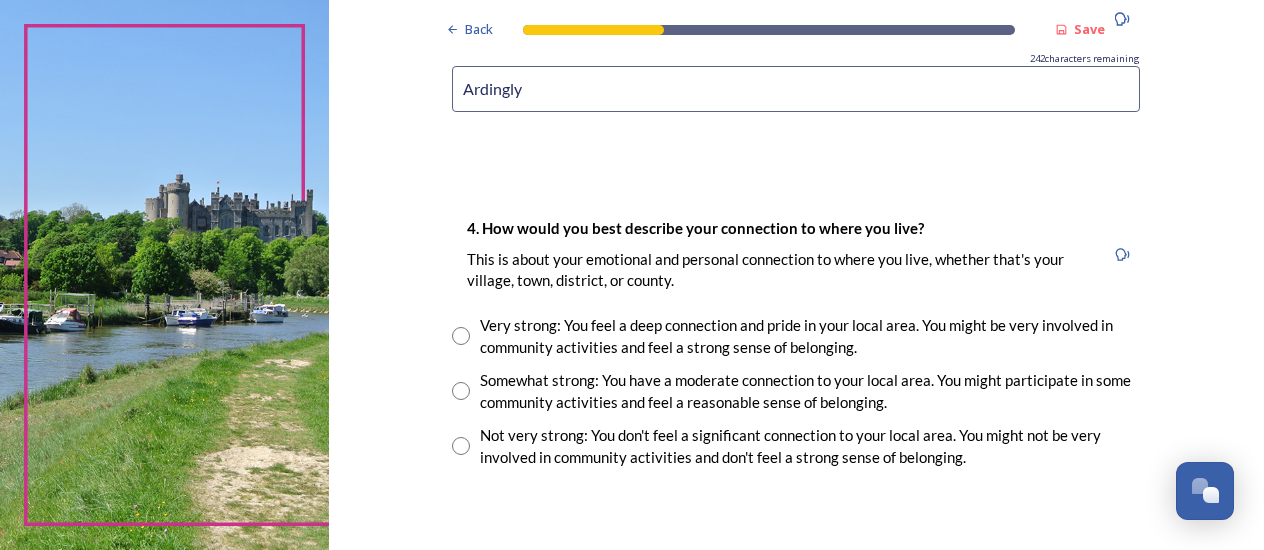 type on "Ardingly" 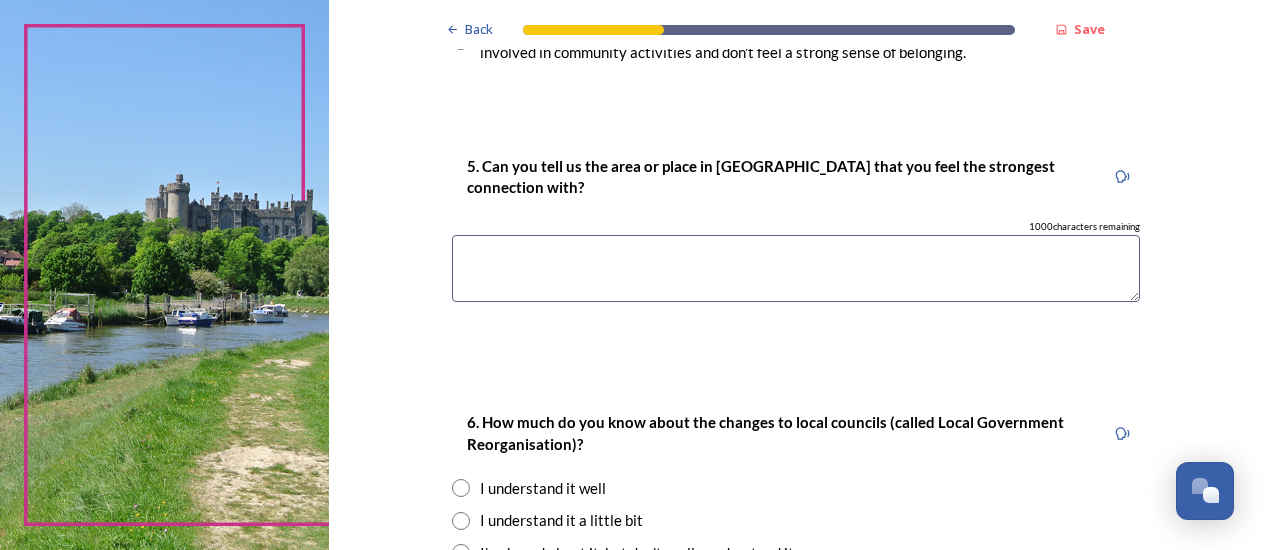 scroll, scrollTop: 1736, scrollLeft: 0, axis: vertical 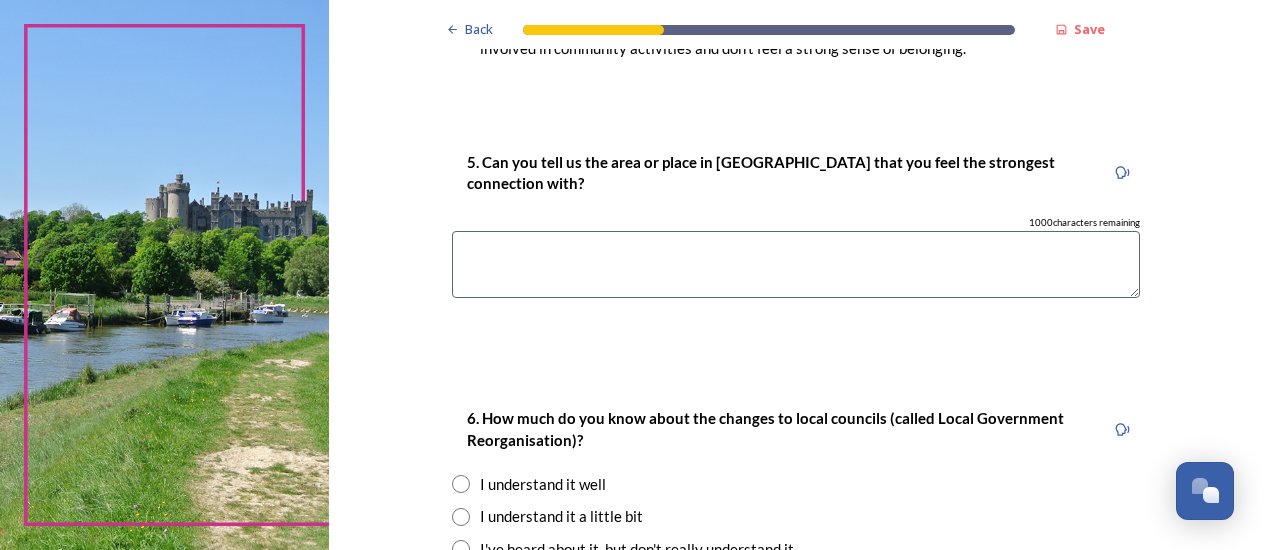 click at bounding box center (796, 264) 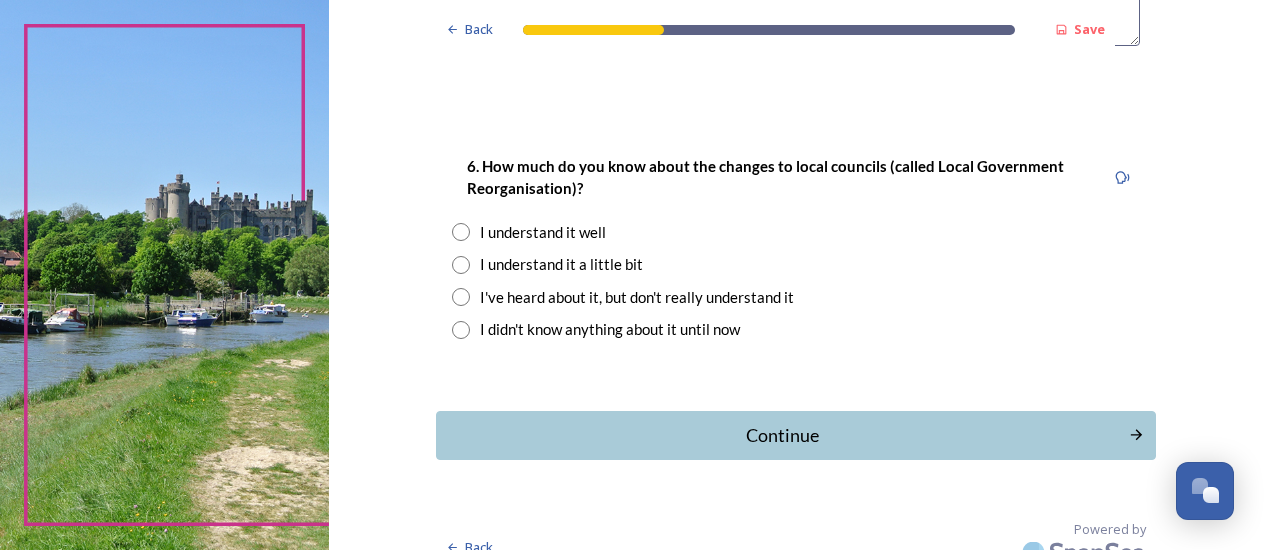 scroll, scrollTop: 1998, scrollLeft: 0, axis: vertical 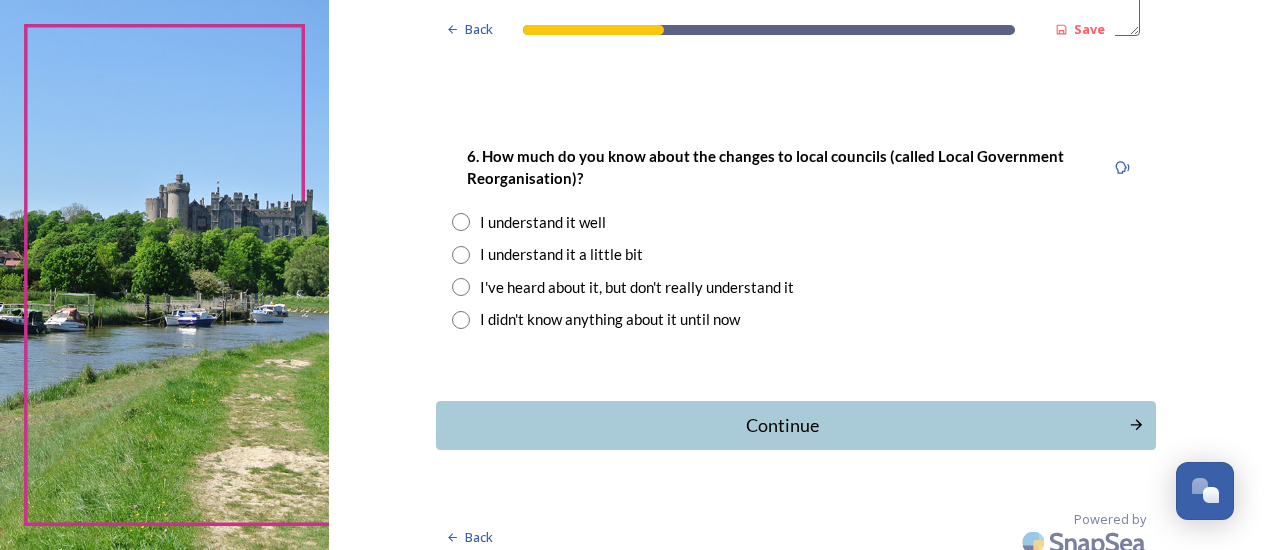 type on "Ardingly" 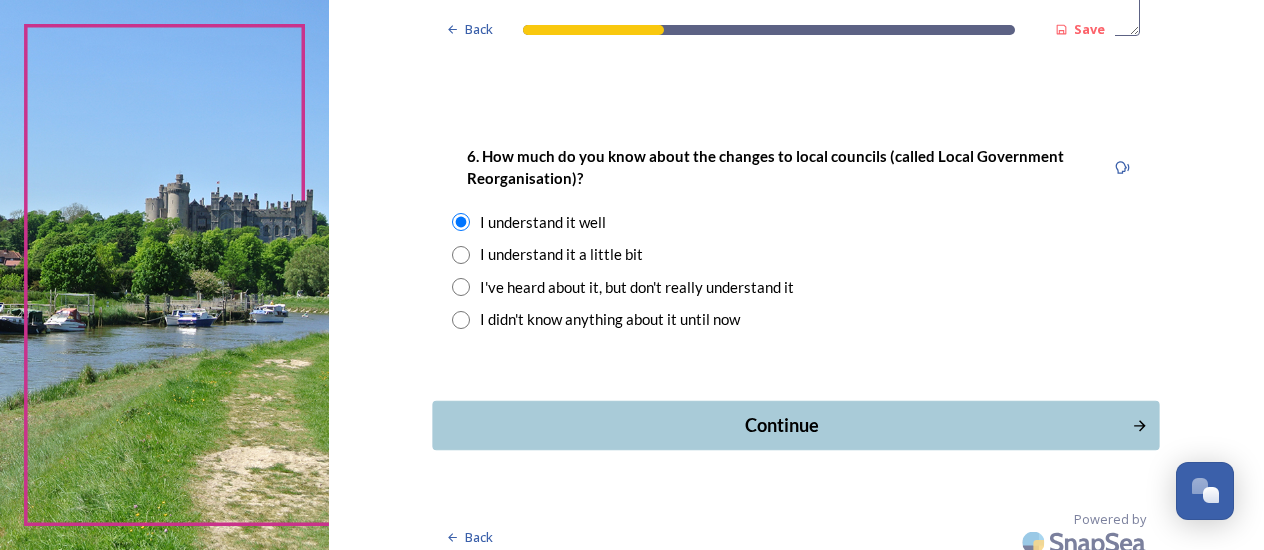 click on "Continue" at bounding box center (782, 425) 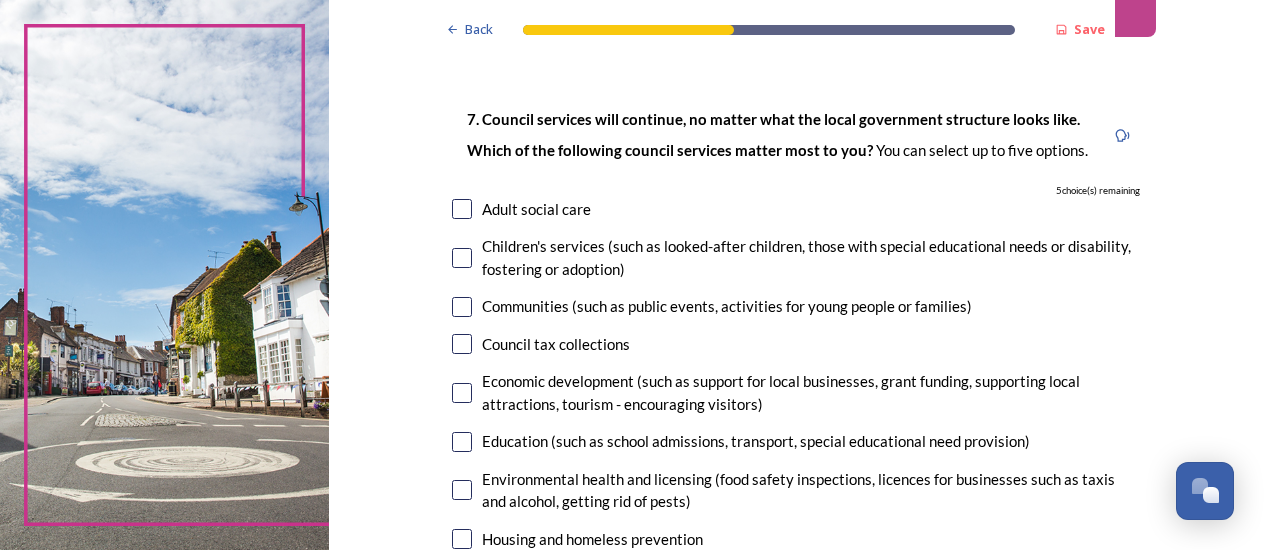 scroll, scrollTop: 132, scrollLeft: 0, axis: vertical 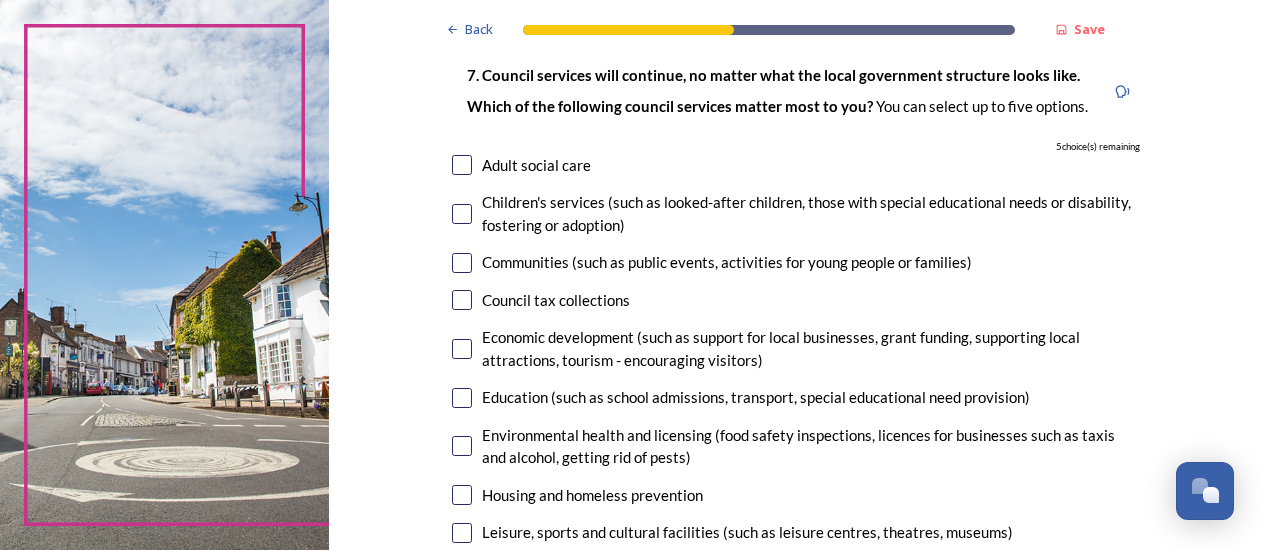 click at bounding box center (462, 165) 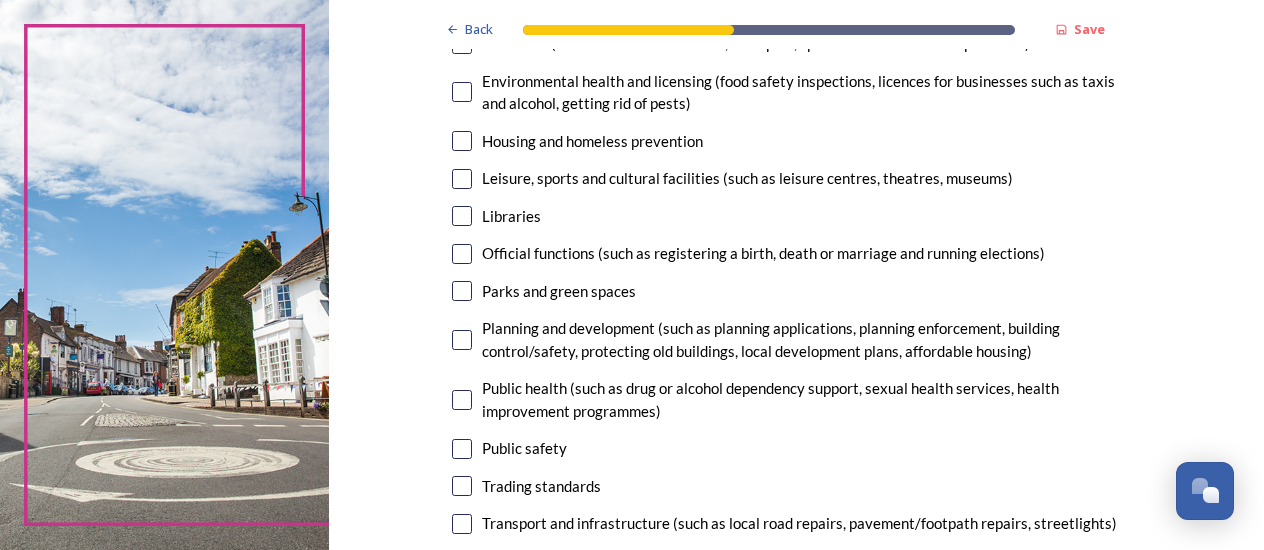 scroll, scrollTop: 492, scrollLeft: 0, axis: vertical 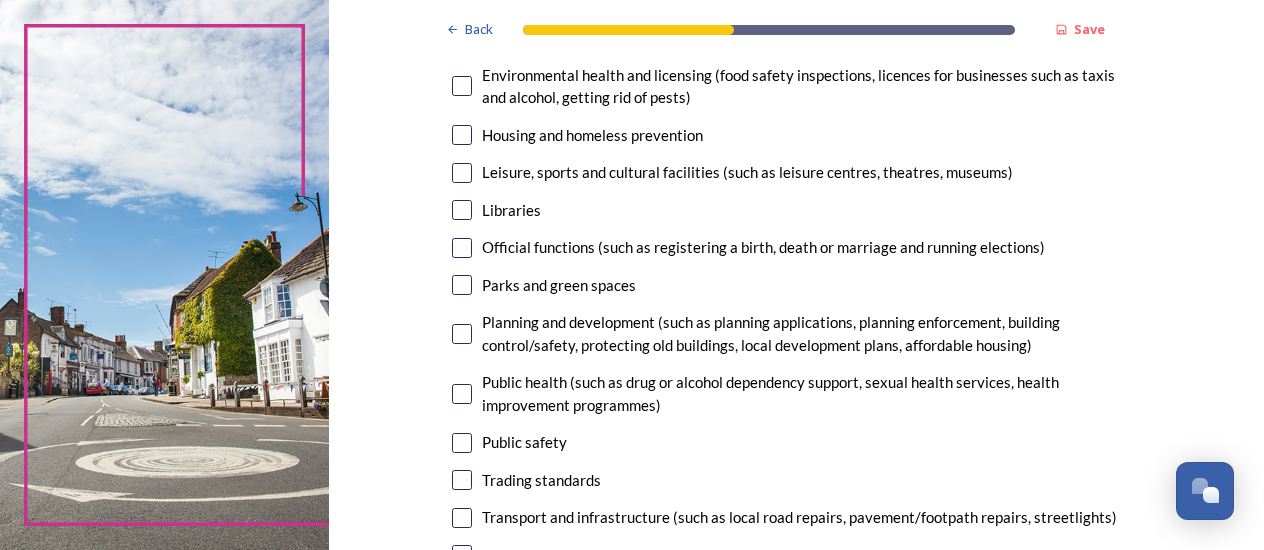 click at bounding box center (462, 86) 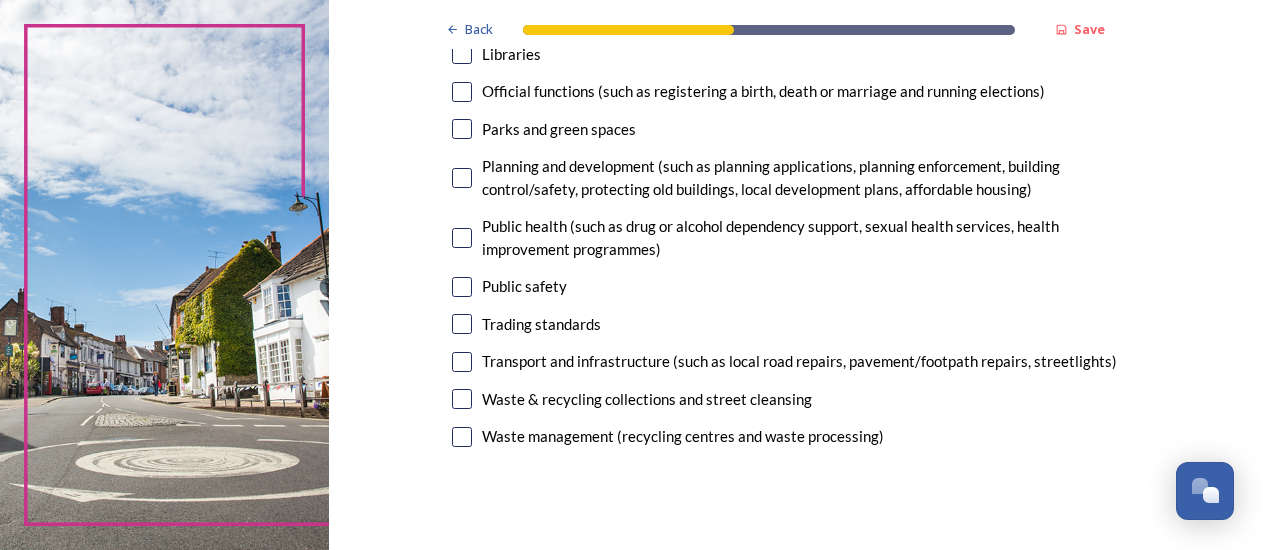 scroll, scrollTop: 652, scrollLeft: 0, axis: vertical 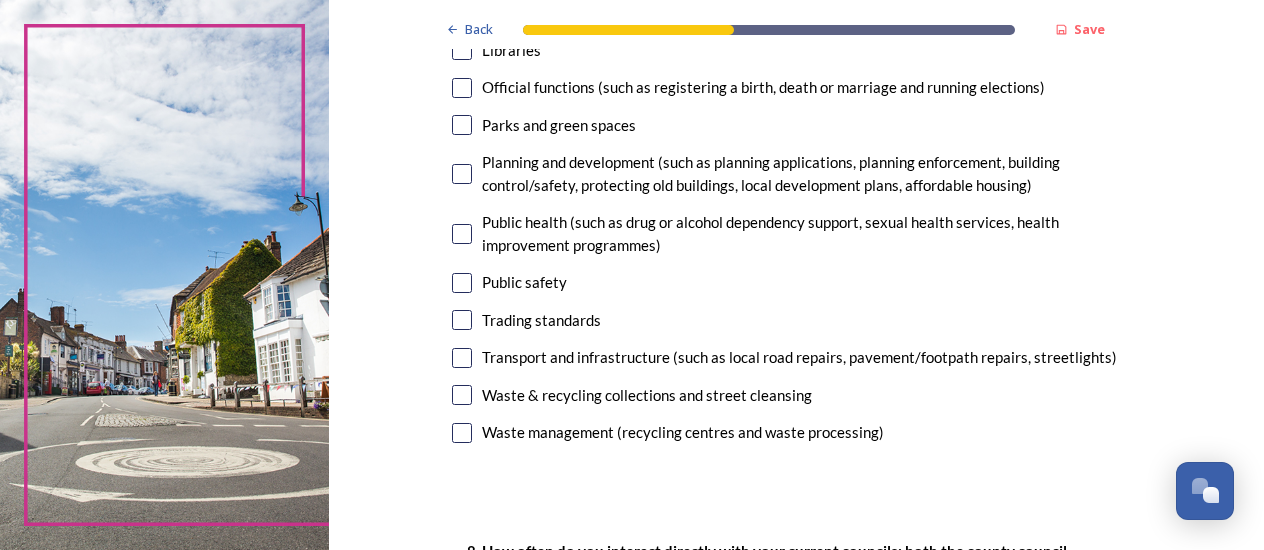 click at bounding box center (462, 88) 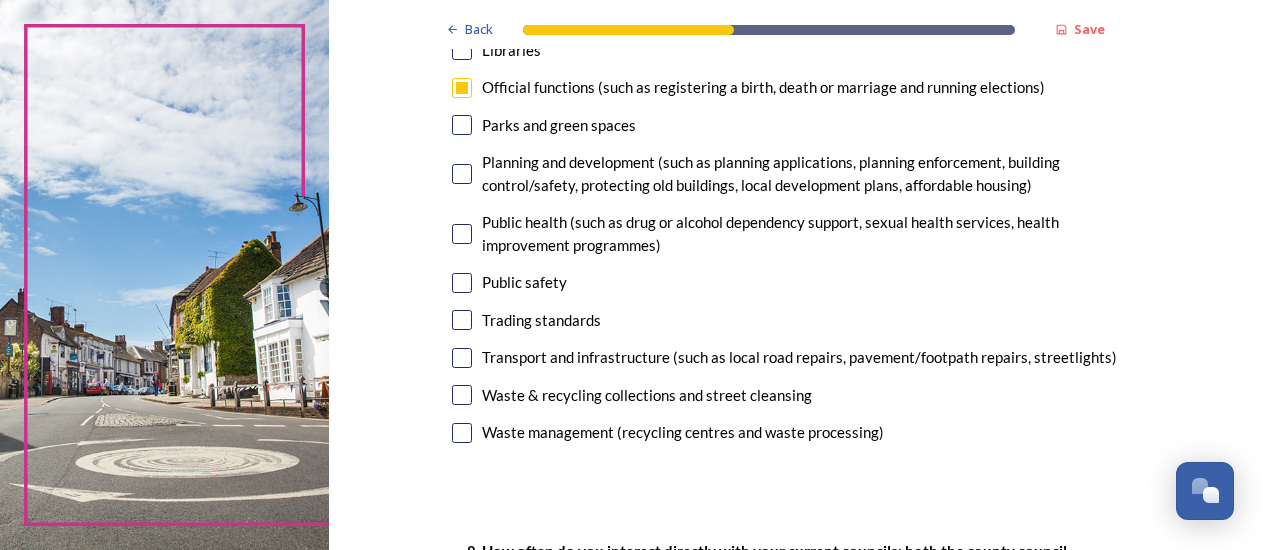 click at bounding box center [462, 358] 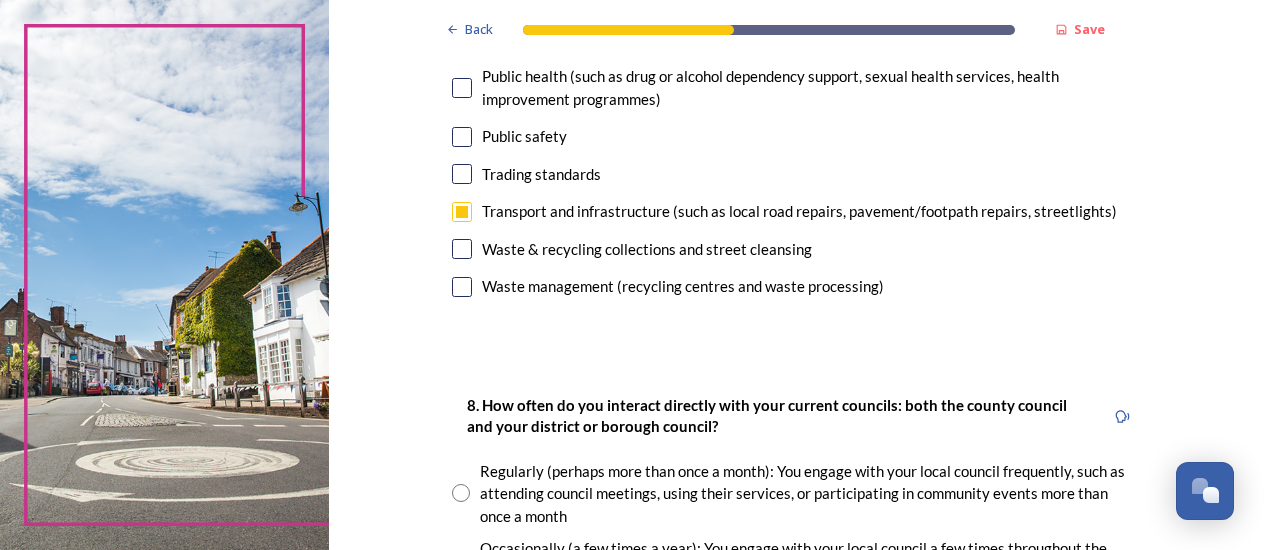 scroll, scrollTop: 801, scrollLeft: 0, axis: vertical 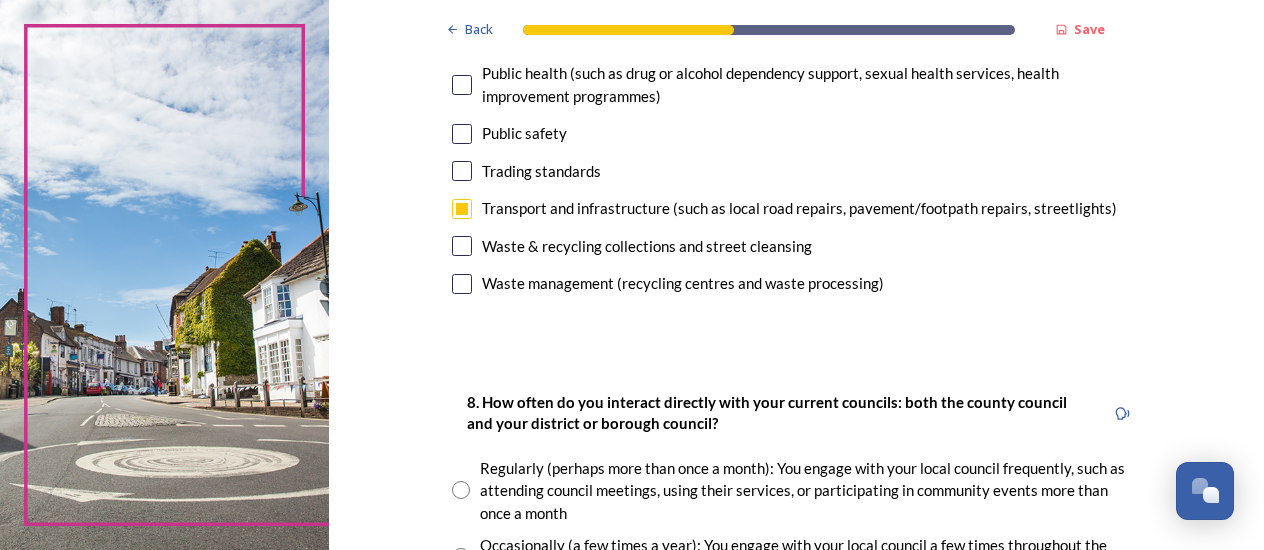 click at bounding box center (462, 246) 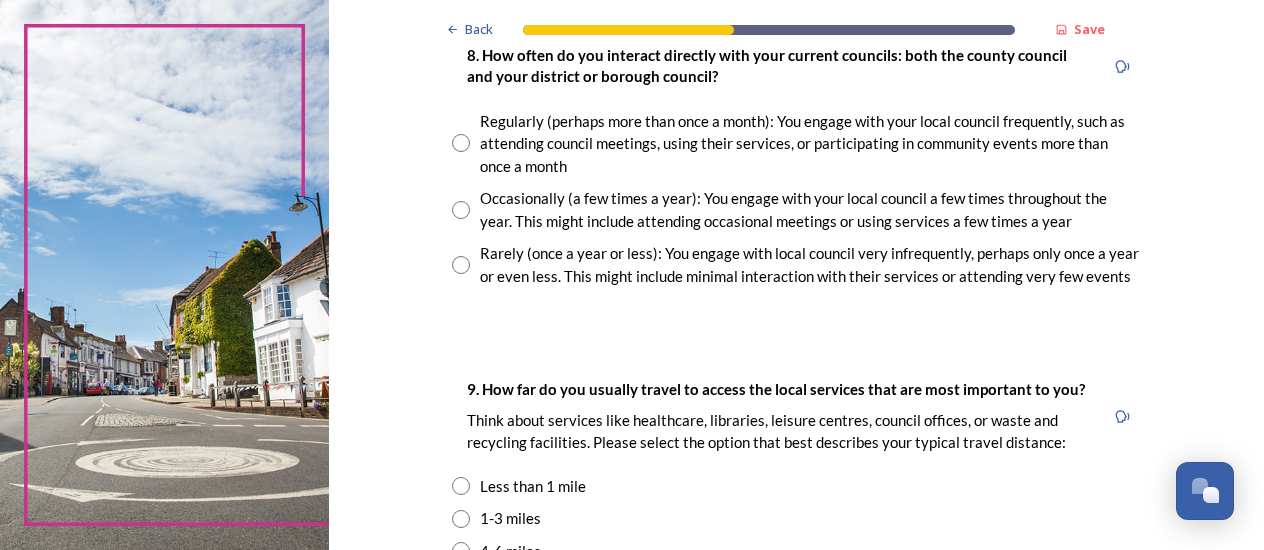 scroll, scrollTop: 1151, scrollLeft: 0, axis: vertical 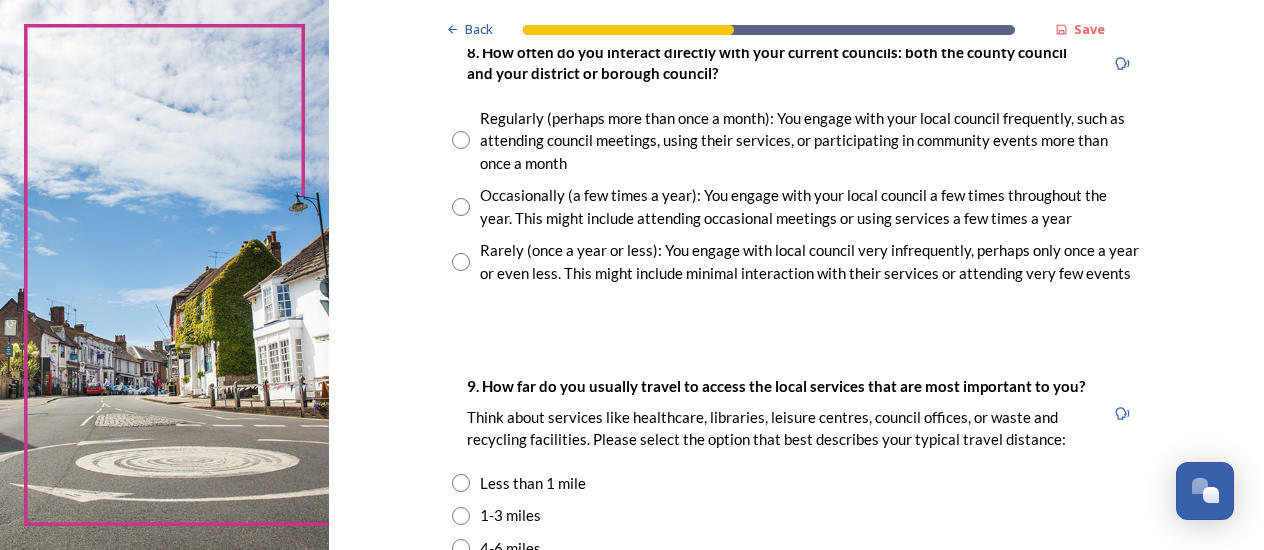 click at bounding box center [461, 207] 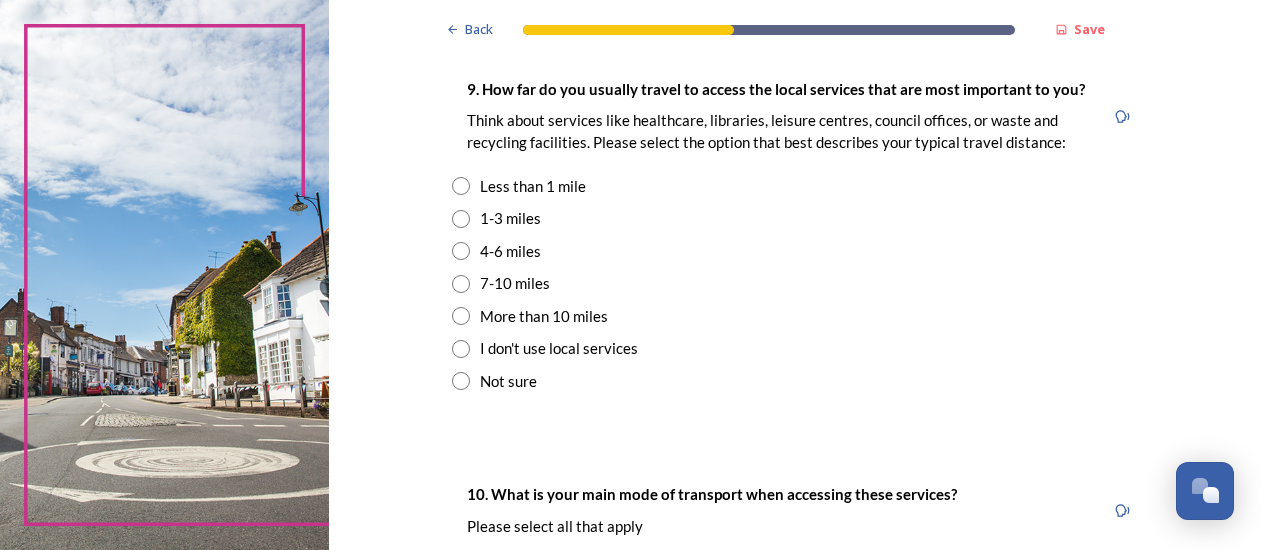 scroll, scrollTop: 1462, scrollLeft: 0, axis: vertical 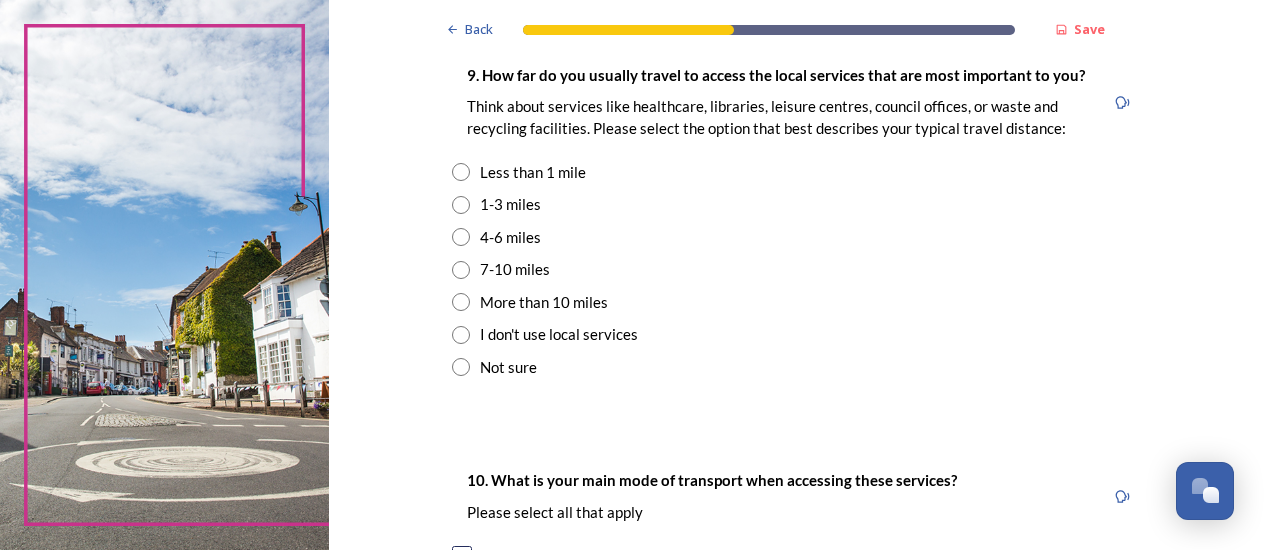 click at bounding box center (461, 270) 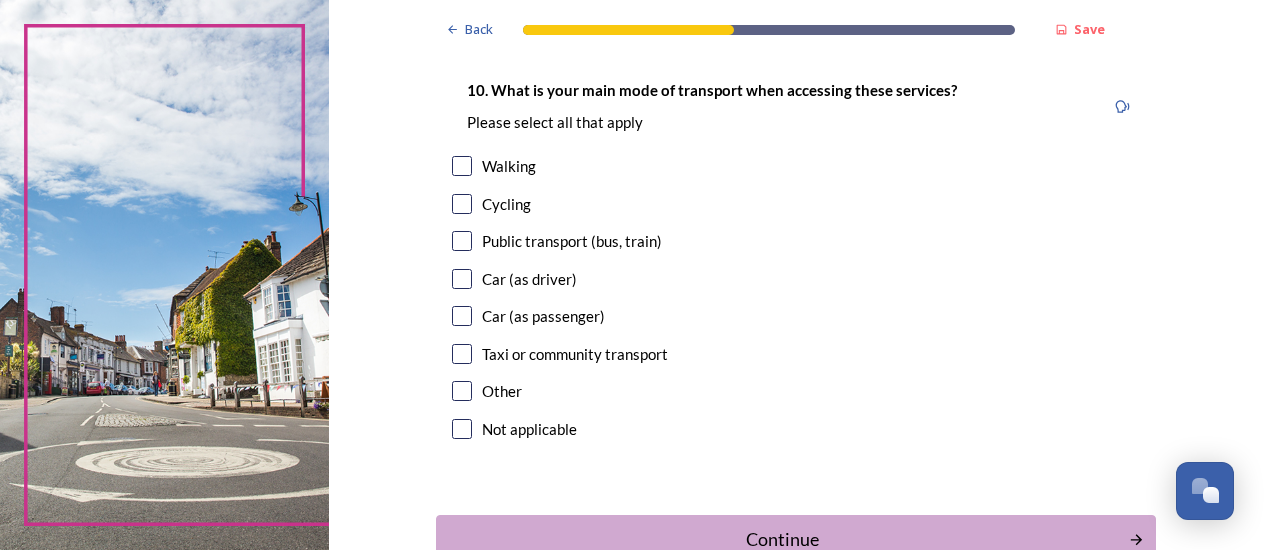 scroll, scrollTop: 1866, scrollLeft: 0, axis: vertical 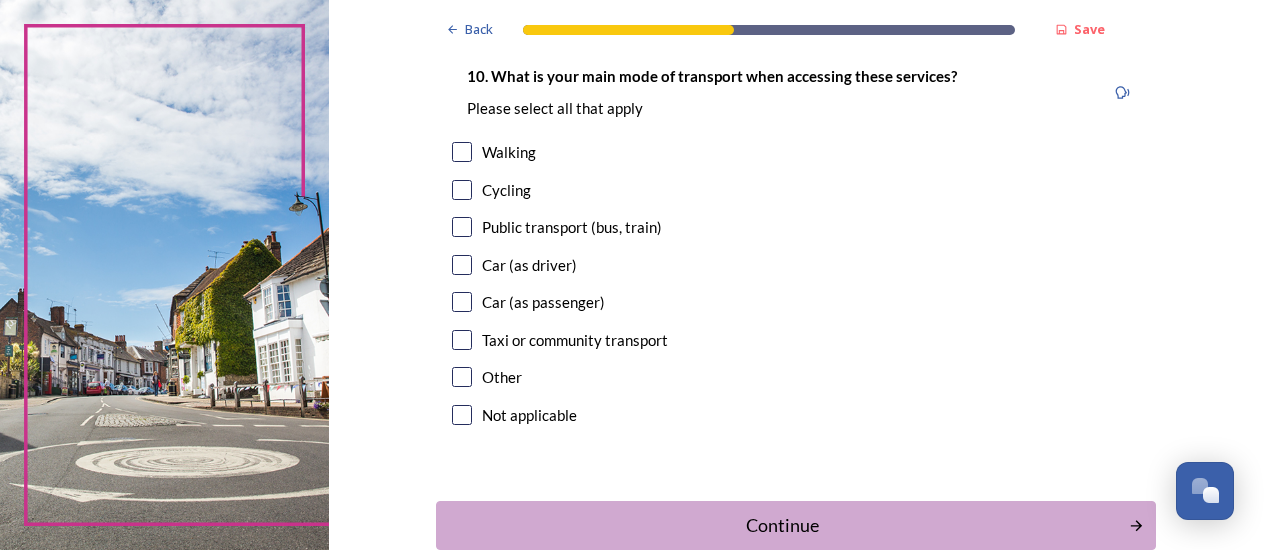 click at bounding box center (462, 302) 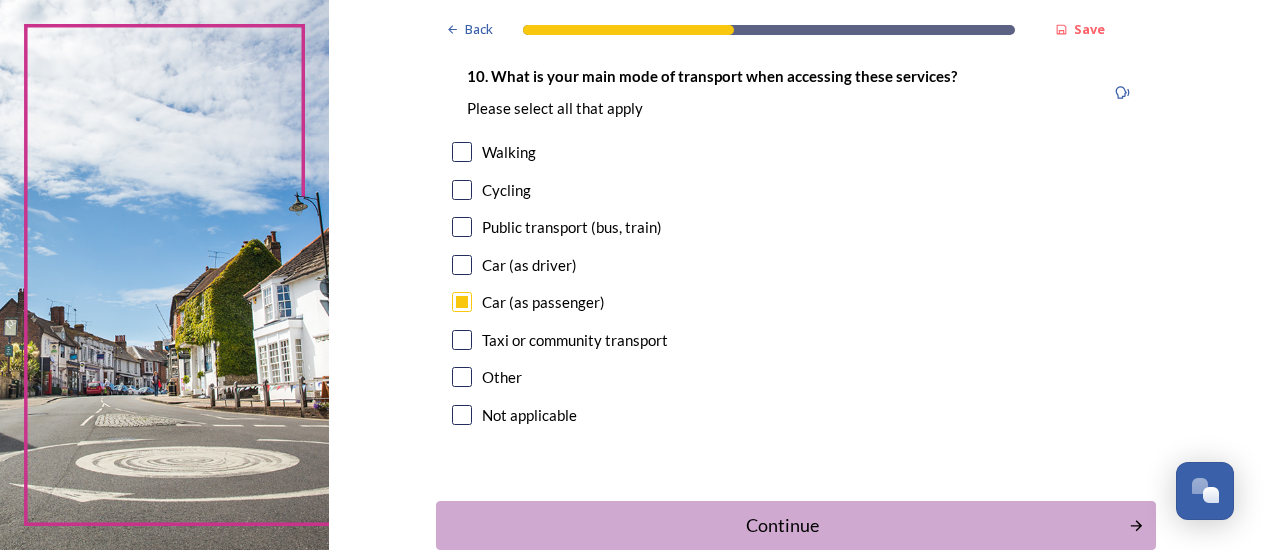 scroll, scrollTop: 1981, scrollLeft: 0, axis: vertical 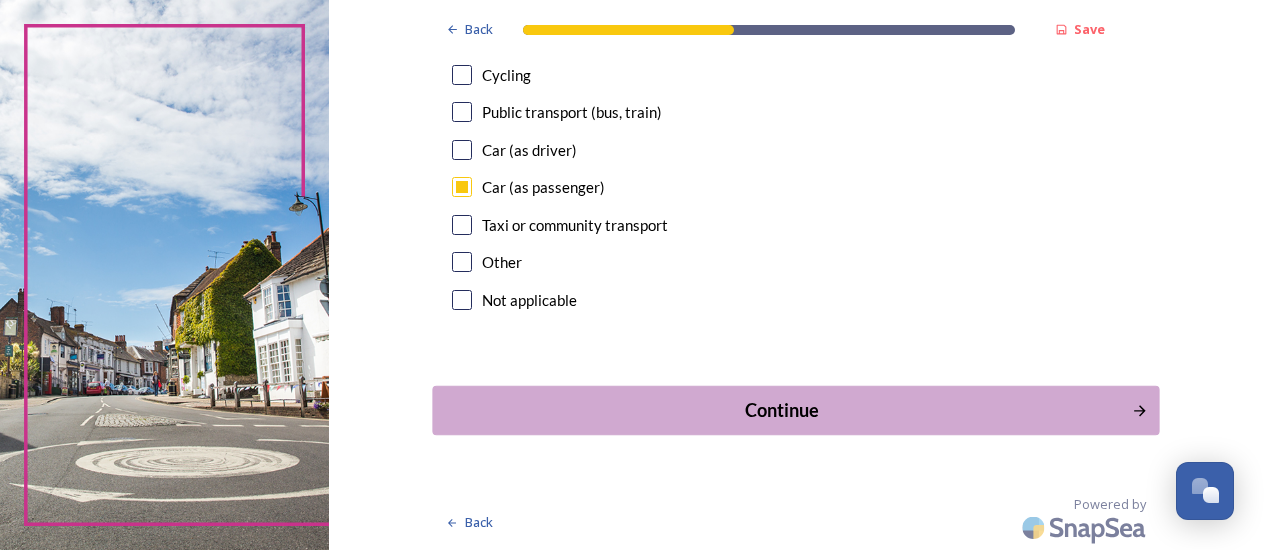 click on "Continue" at bounding box center [782, 410] 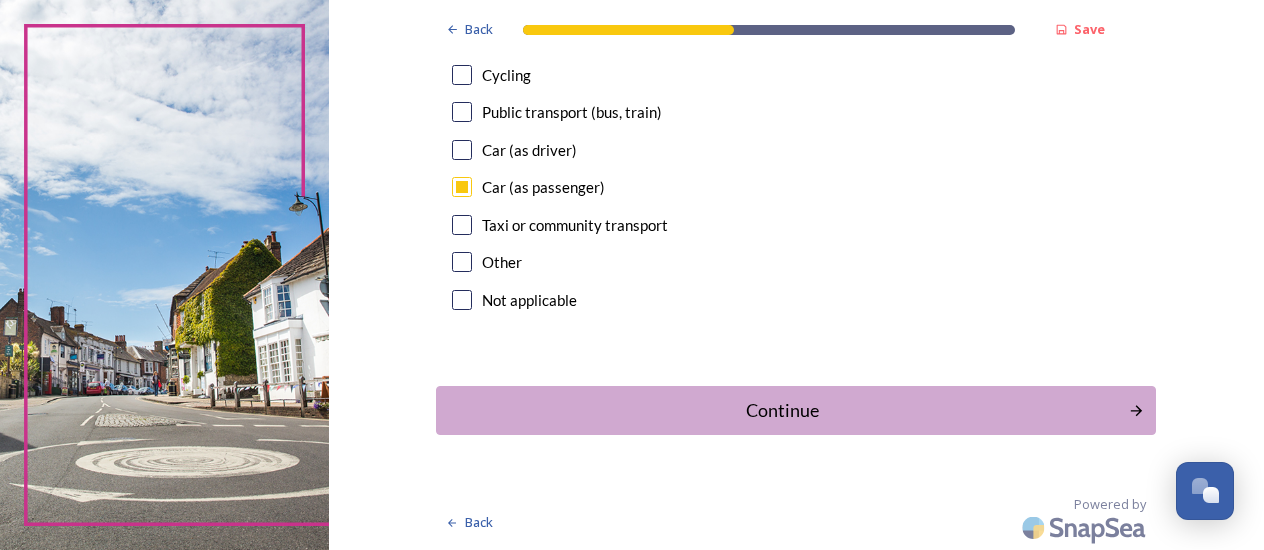 scroll, scrollTop: 0, scrollLeft: 0, axis: both 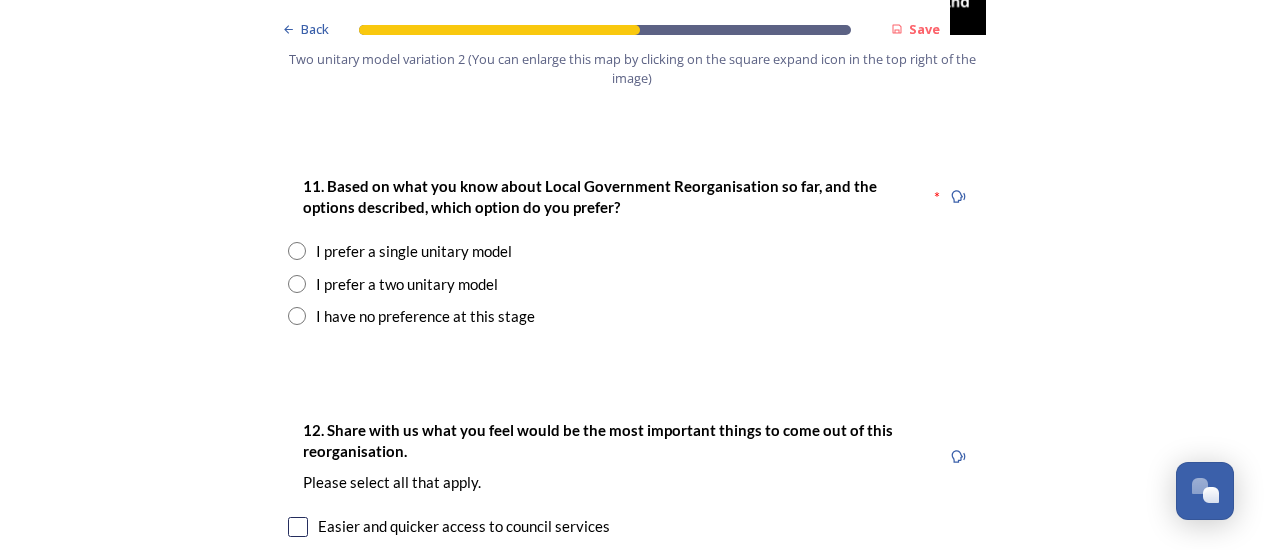 click at bounding box center [297, 251] 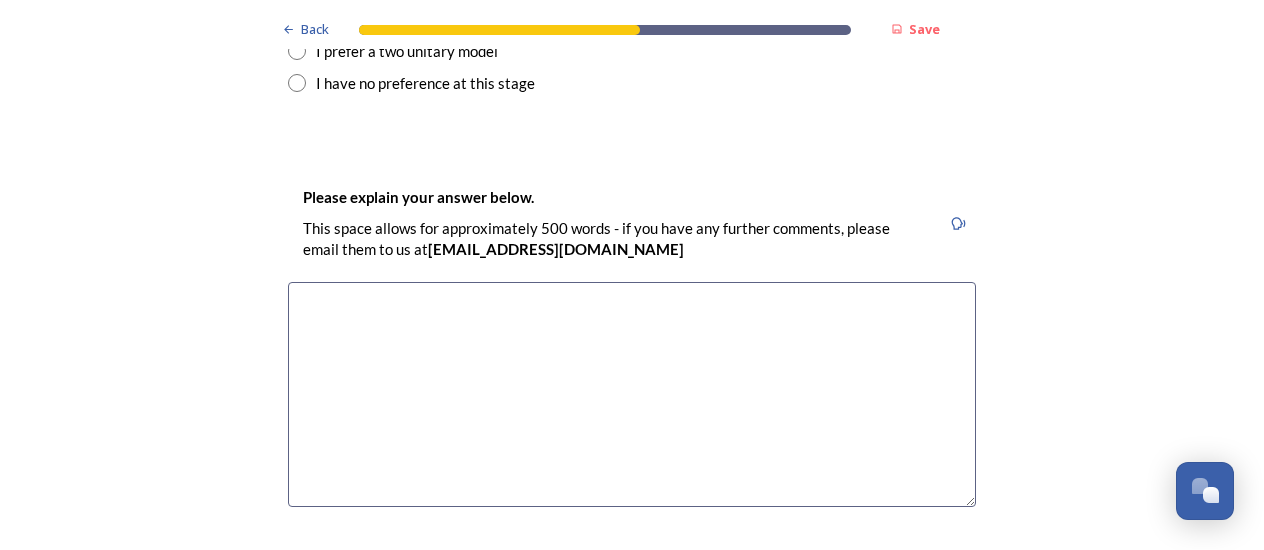 scroll, scrollTop: 2927, scrollLeft: 0, axis: vertical 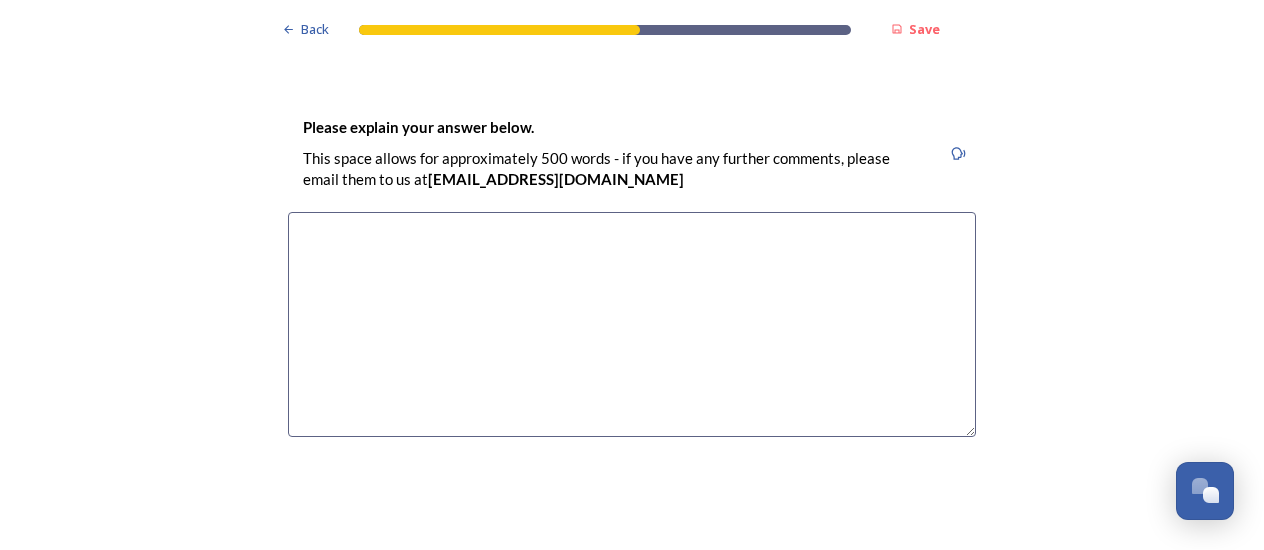 click at bounding box center [632, 324] 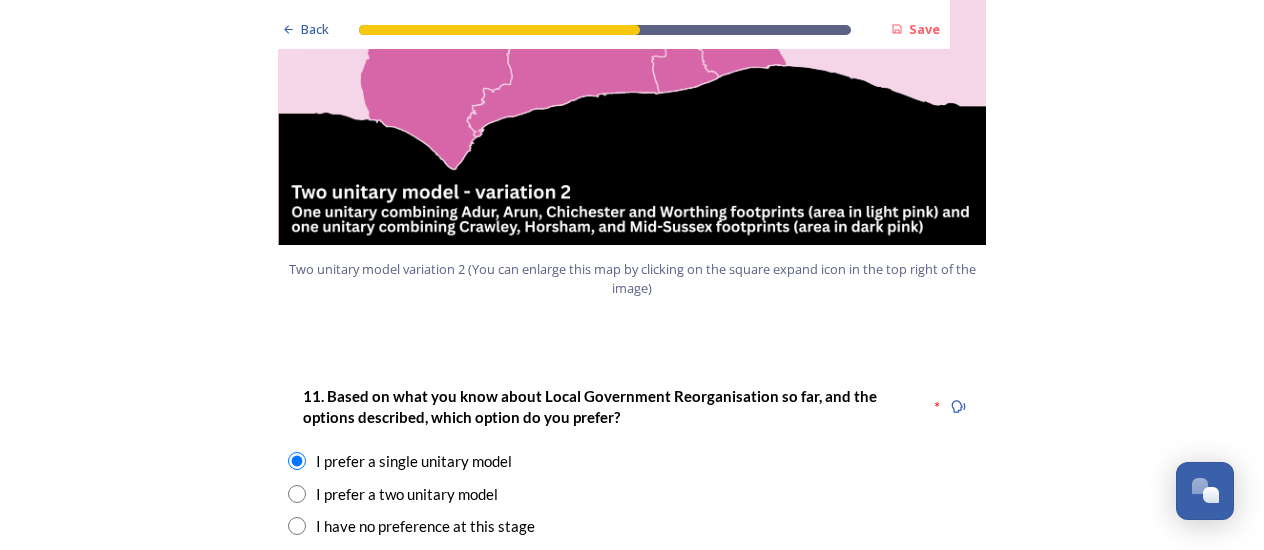 scroll, scrollTop: 2406, scrollLeft: 0, axis: vertical 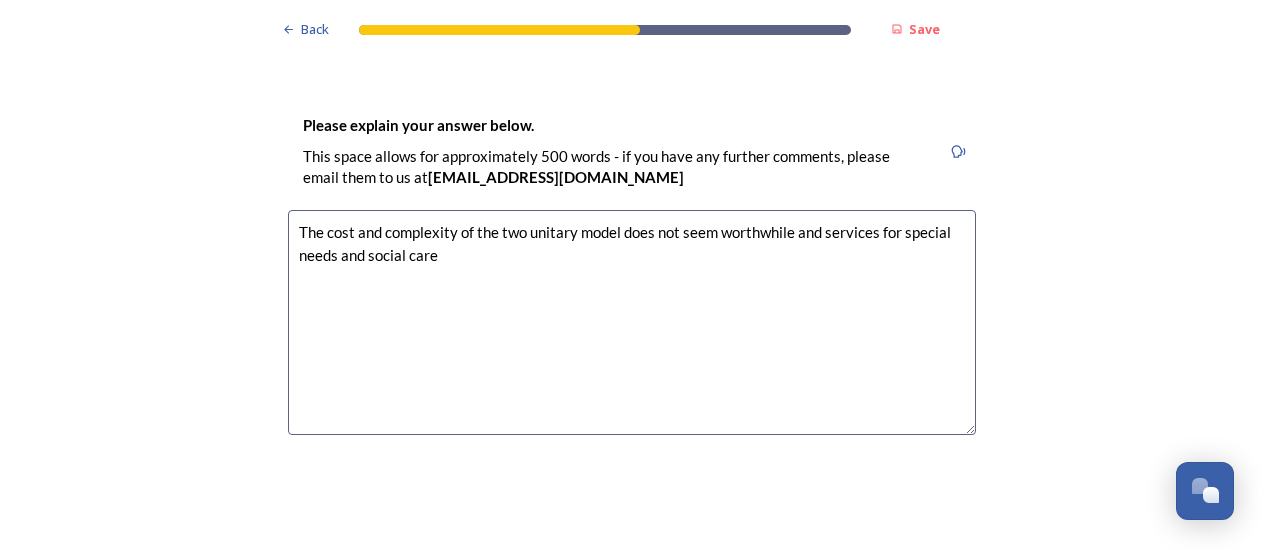 click on "The cost and complexity of the two unitary model does not seem worthwhile and services for special needs and social care" at bounding box center (632, 322) 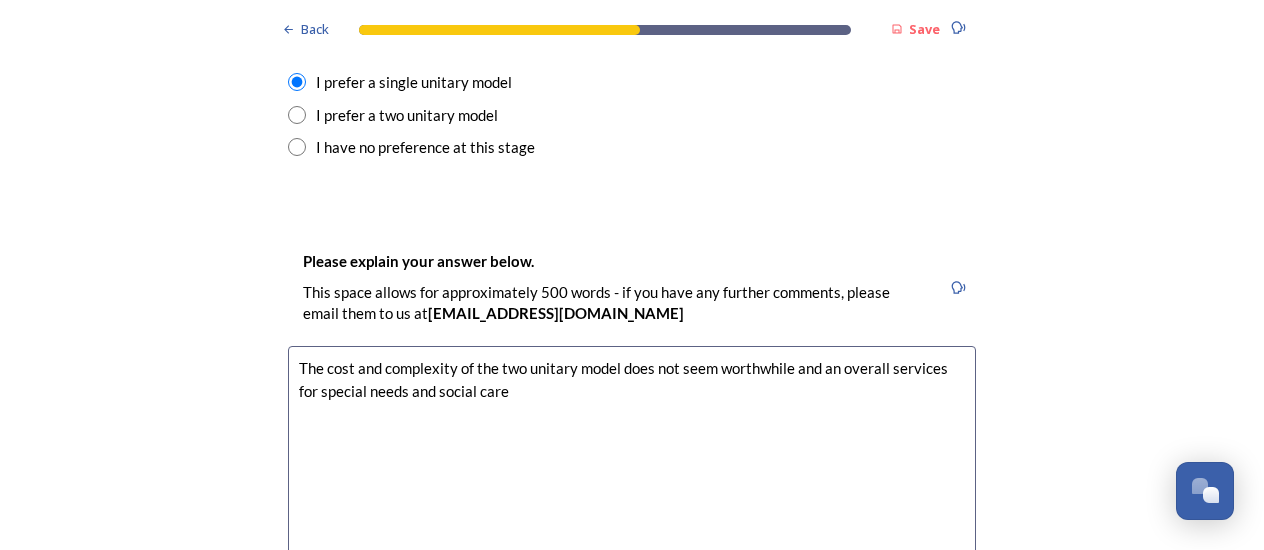 scroll, scrollTop: 2784, scrollLeft: 0, axis: vertical 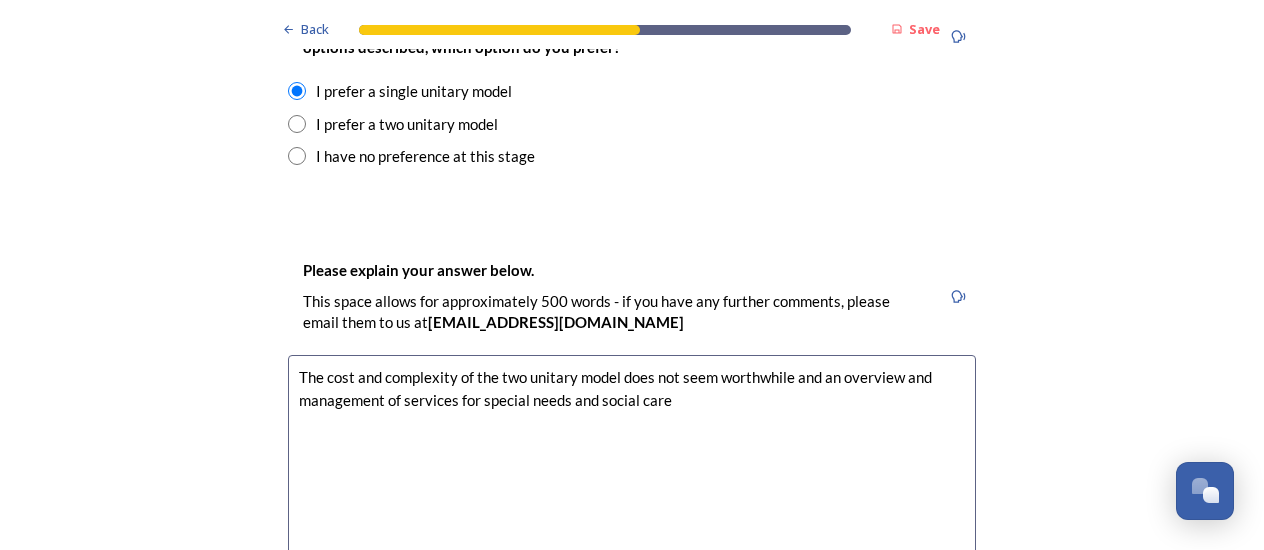 click on "The cost and complexity of the two unitary model does not seem worthwhile and an overview and management of services for special needs and social care" at bounding box center [632, 467] 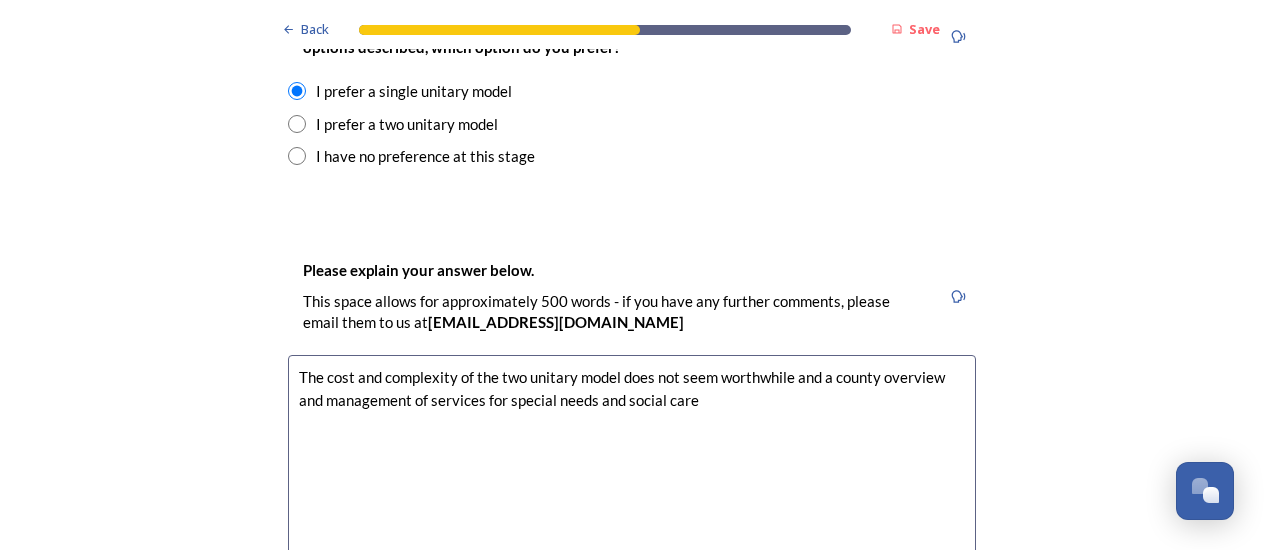 click on "The cost and complexity of the two unitary model does not seem worthwhile and a county overview and management of services for special needs and social care" at bounding box center [632, 467] 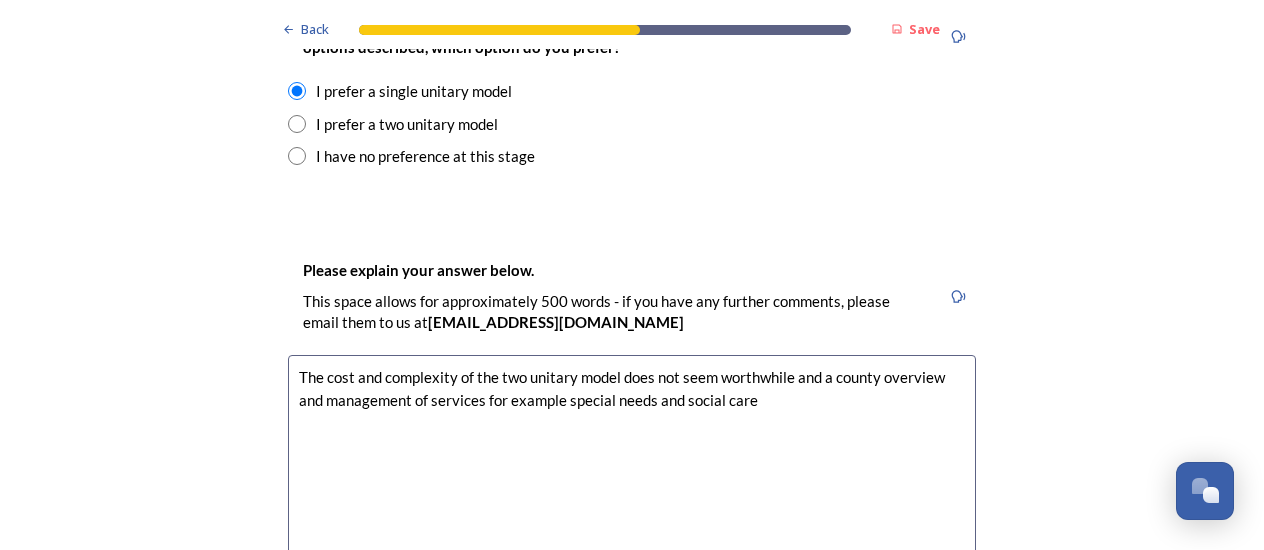 click on "The cost and complexity of the two unitary model does not seem worthwhile and a county overview and management of services for example special needs and social care" at bounding box center (632, 467) 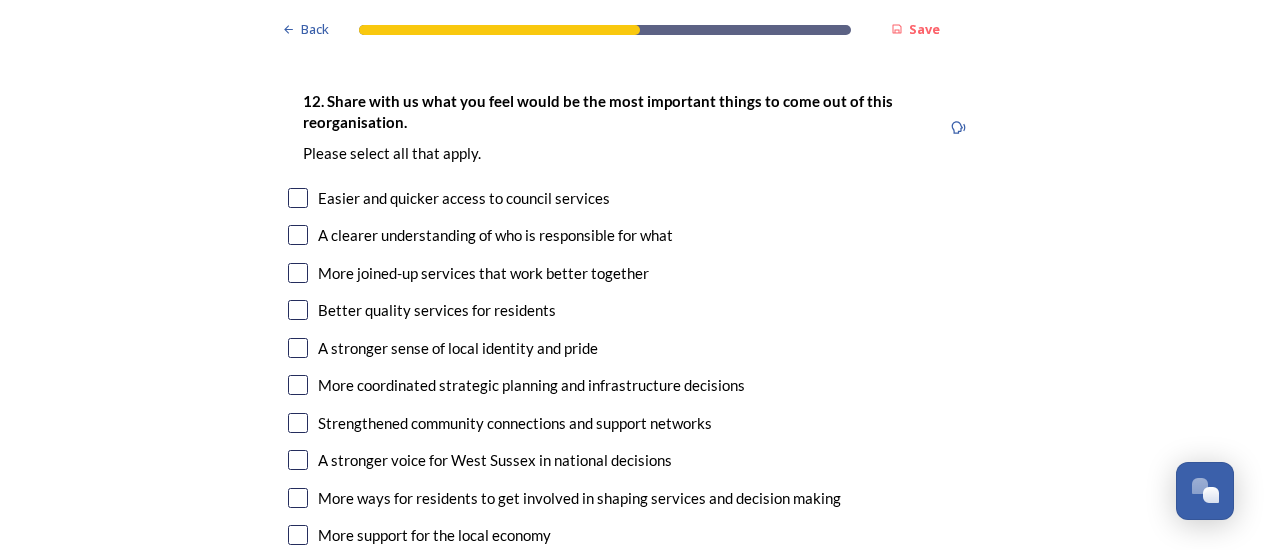 scroll, scrollTop: 3367, scrollLeft: 0, axis: vertical 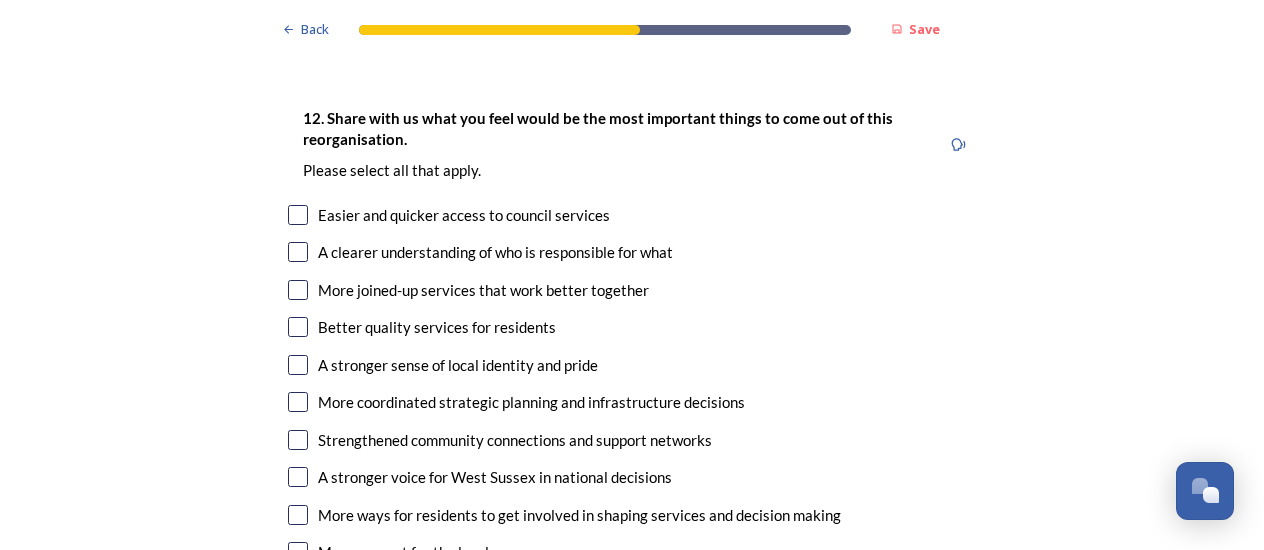 type on "The cost and complexity of the two unitary model does not seem worthwhile and a county overview and management of services for example special needs and social care would seem most practical." 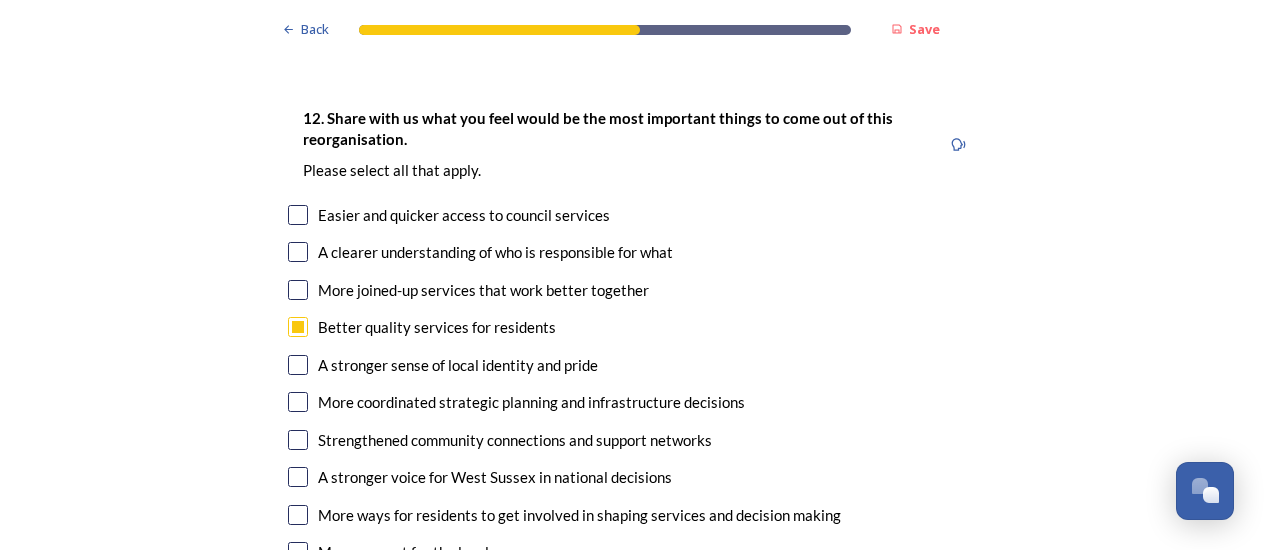 click at bounding box center [298, 215] 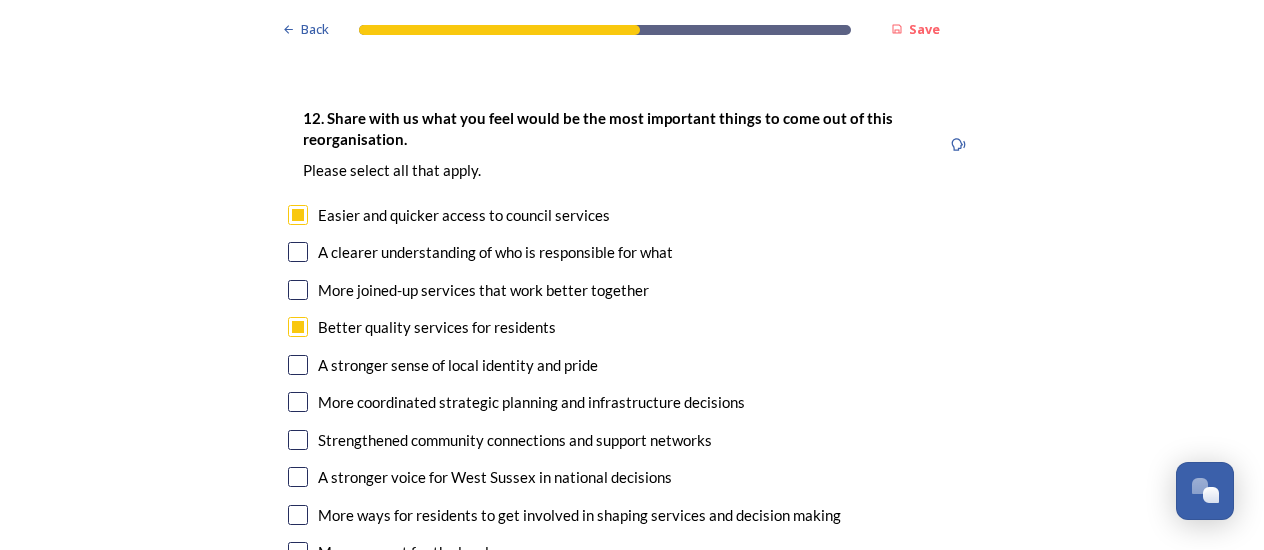 click at bounding box center (298, 252) 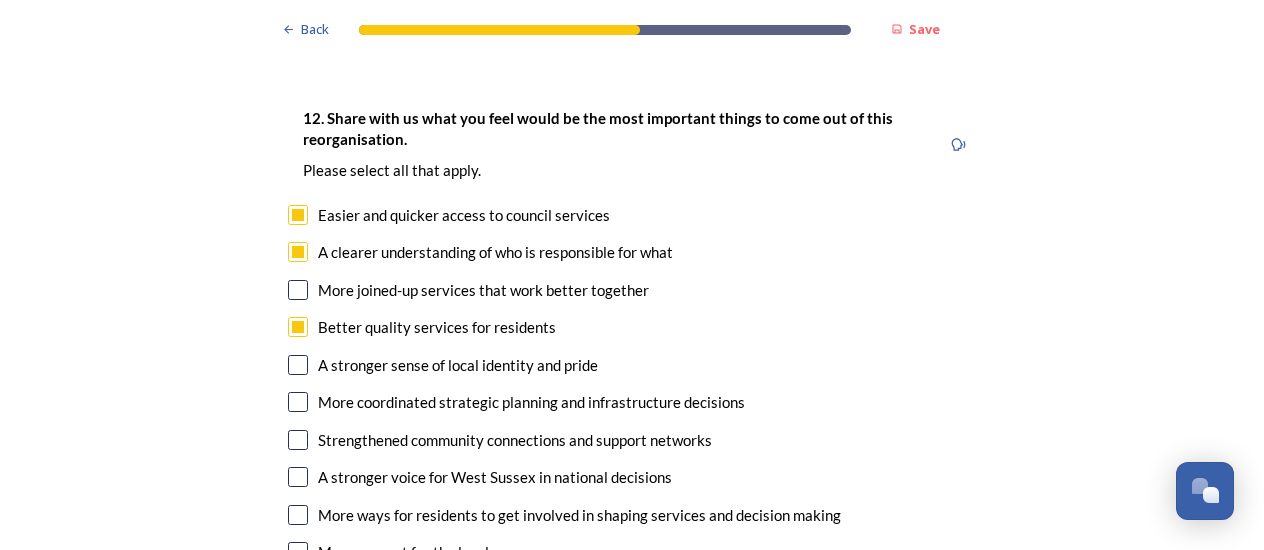 click at bounding box center [298, 290] 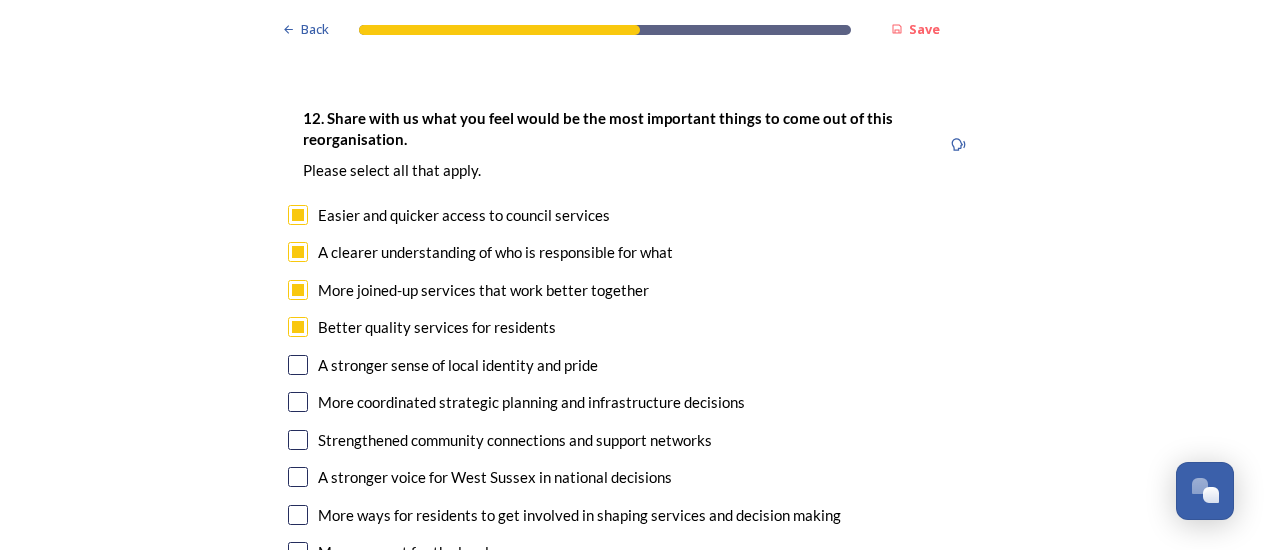 click at bounding box center (298, 402) 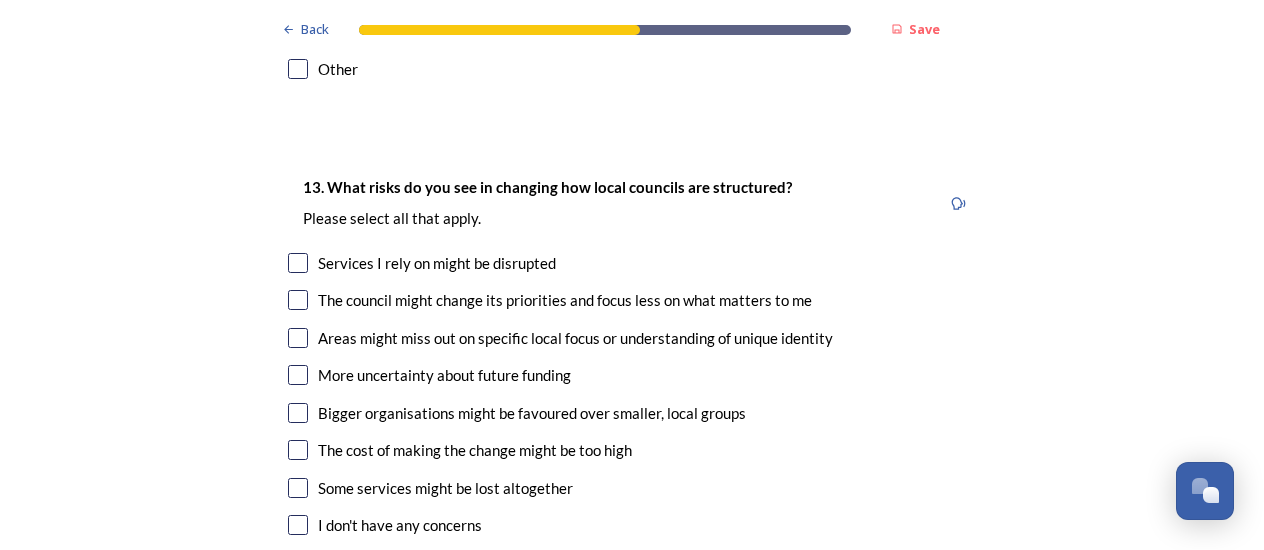 scroll, scrollTop: 3915, scrollLeft: 0, axis: vertical 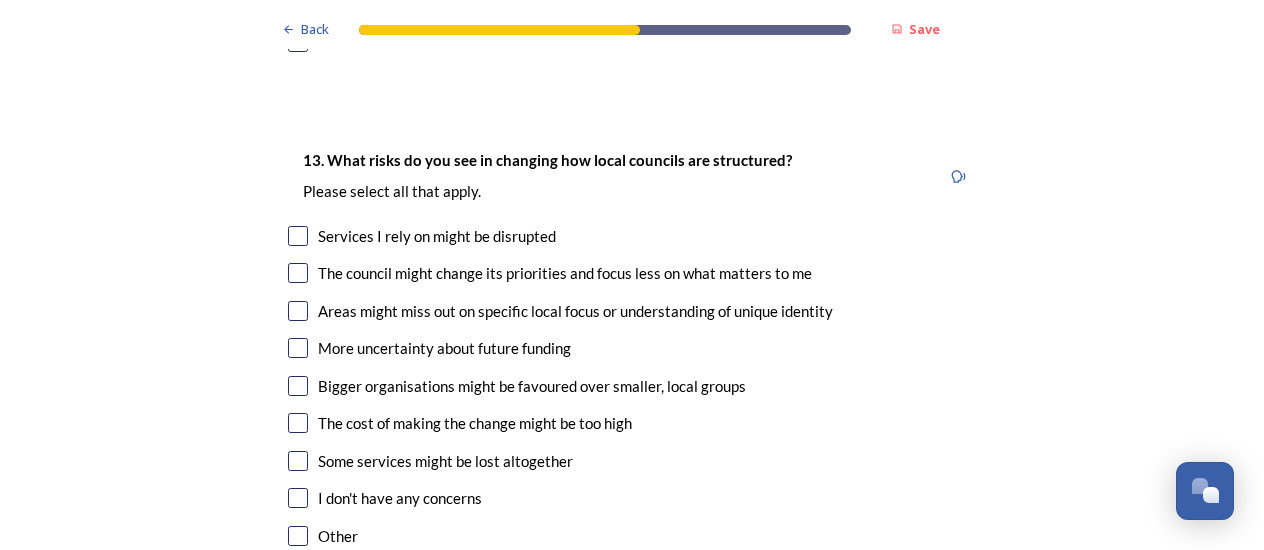 click at bounding box center [298, 311] 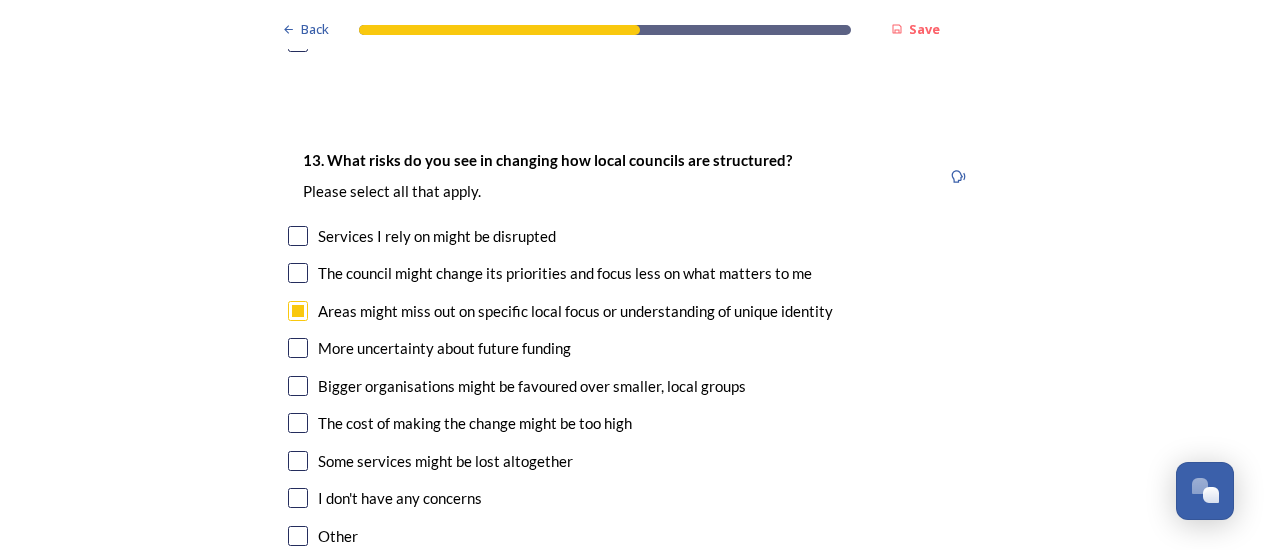 click at bounding box center (298, 348) 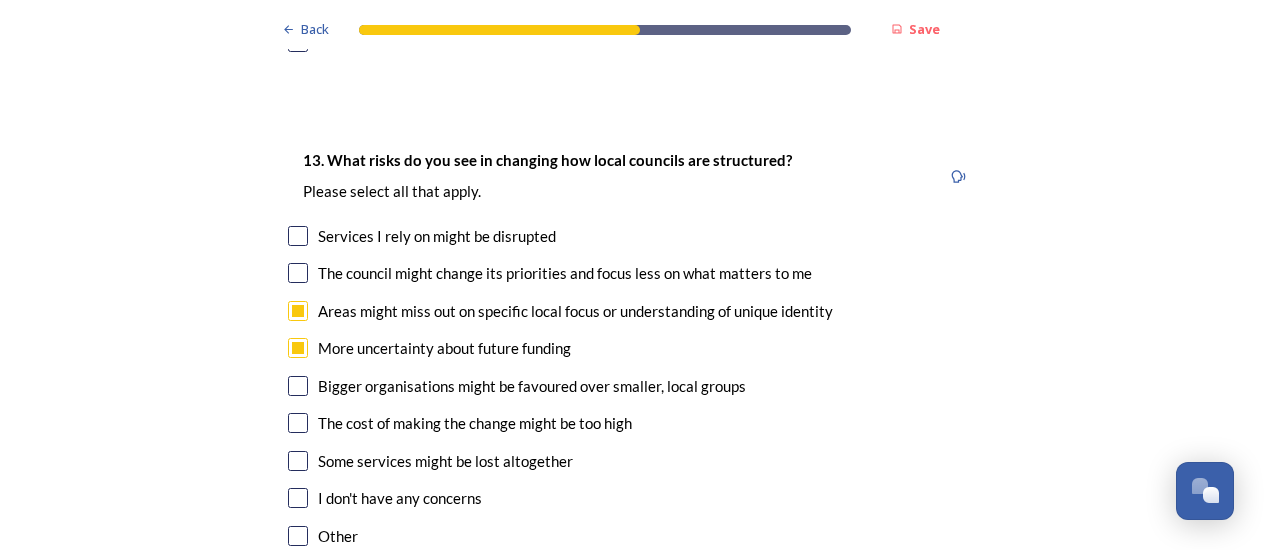 click at bounding box center (298, 423) 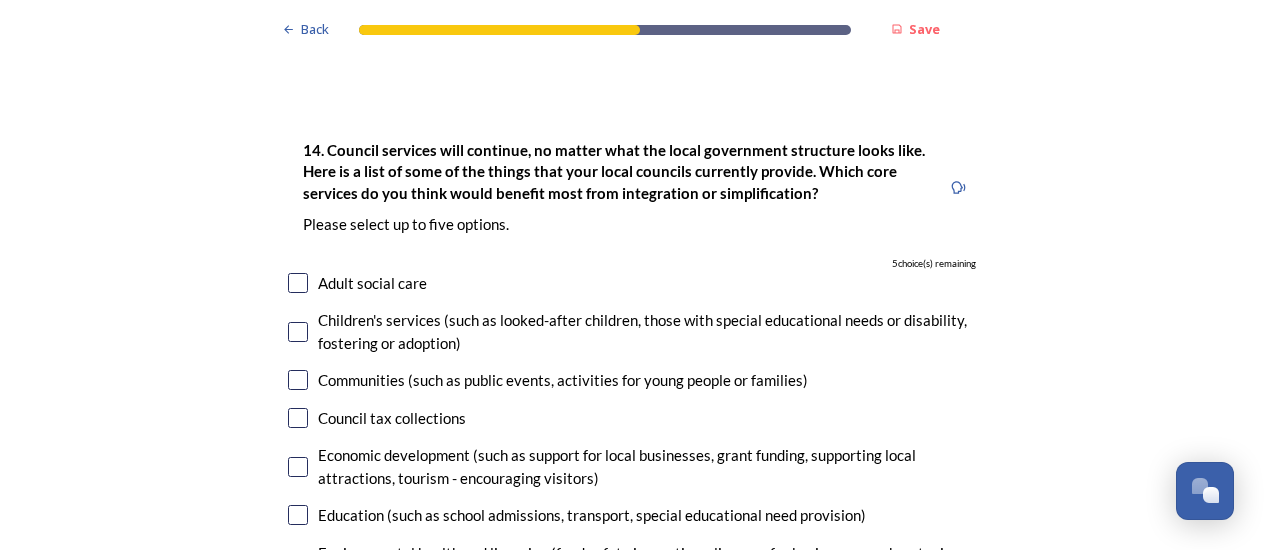 scroll, scrollTop: 4428, scrollLeft: 0, axis: vertical 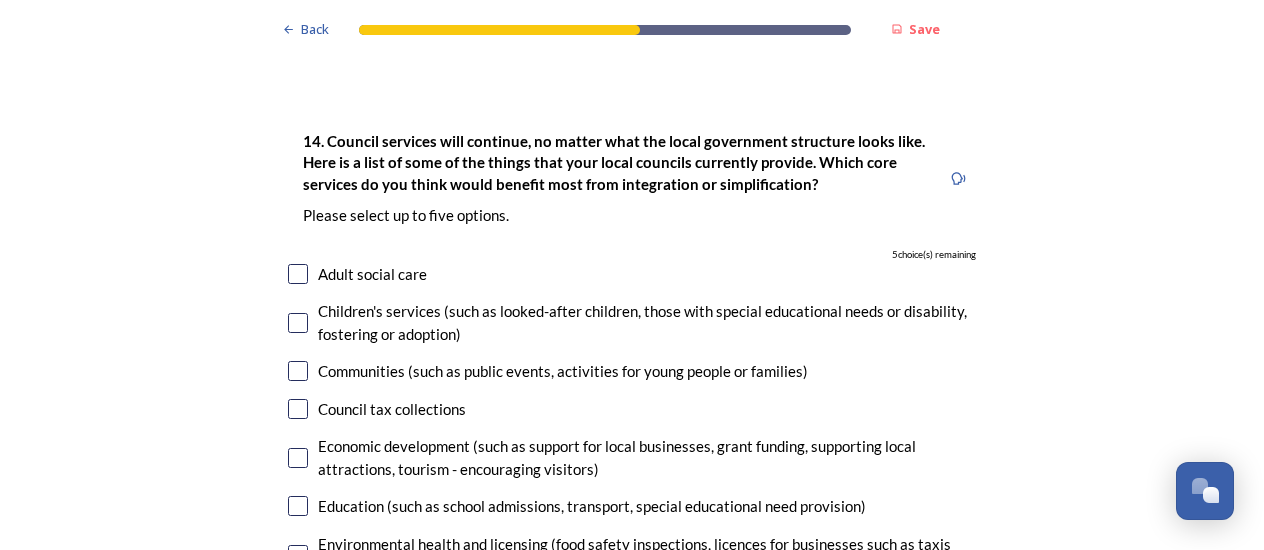 click at bounding box center [298, 274] 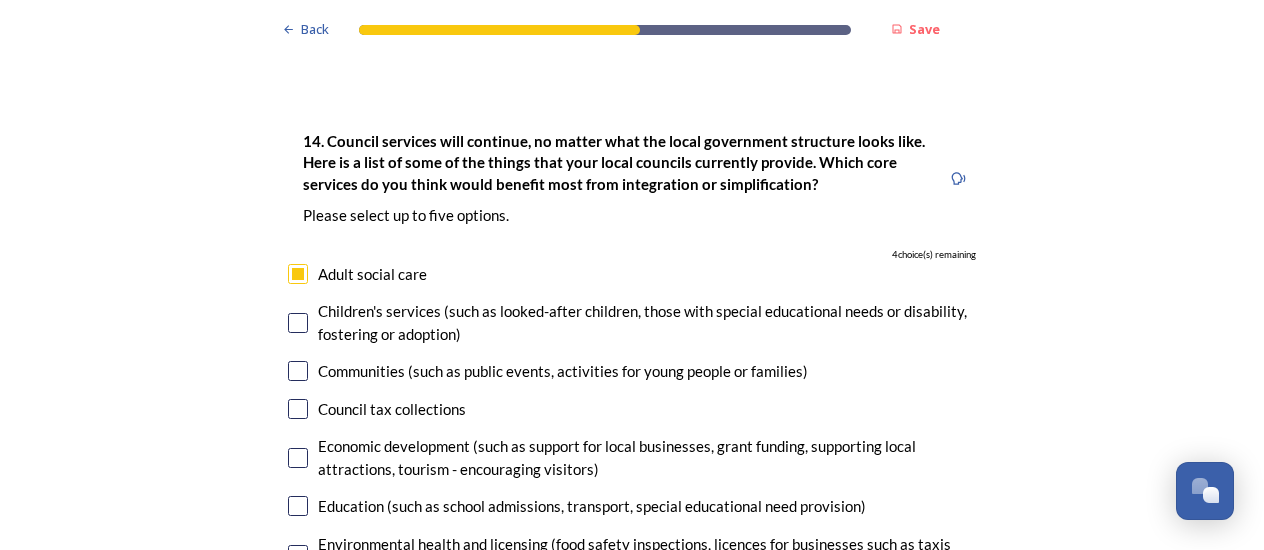 click at bounding box center [298, 323] 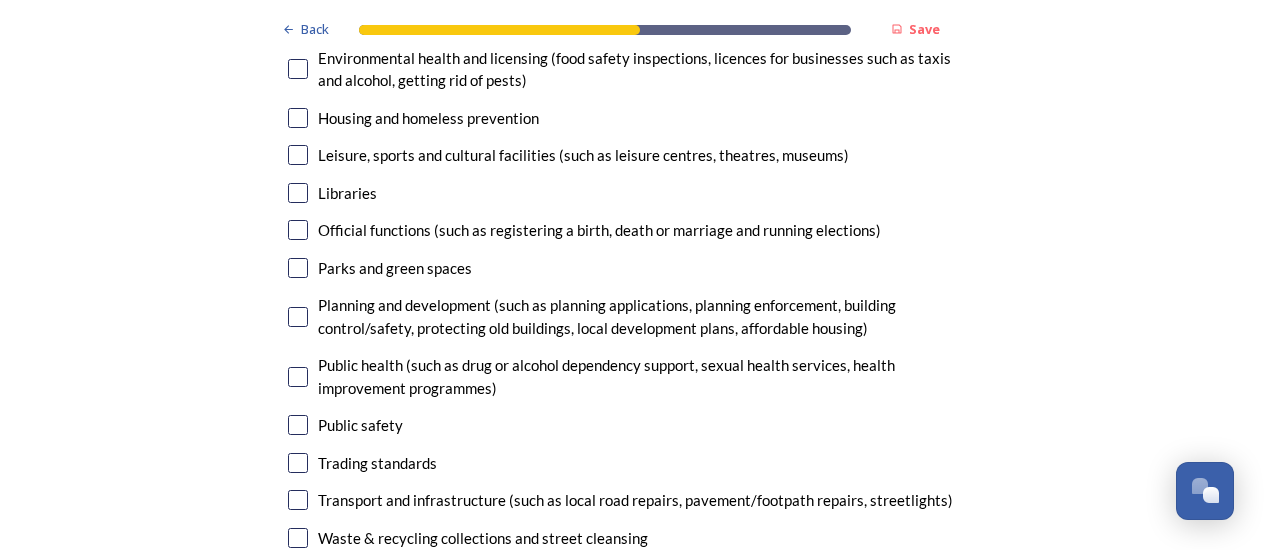 scroll, scrollTop: 4906, scrollLeft: 0, axis: vertical 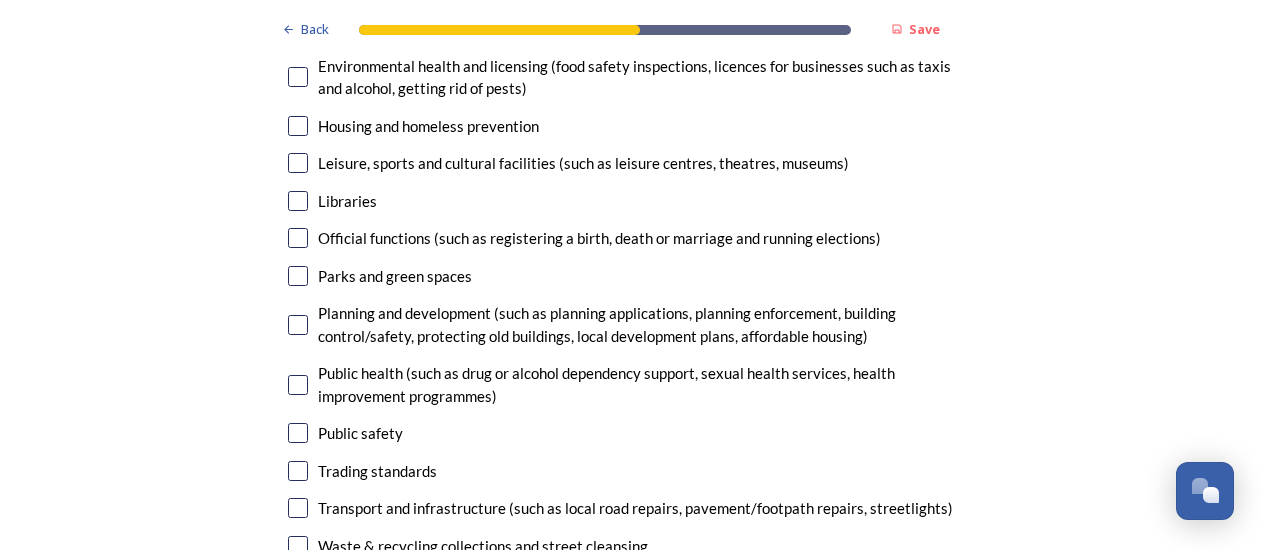 click at bounding box center (298, 325) 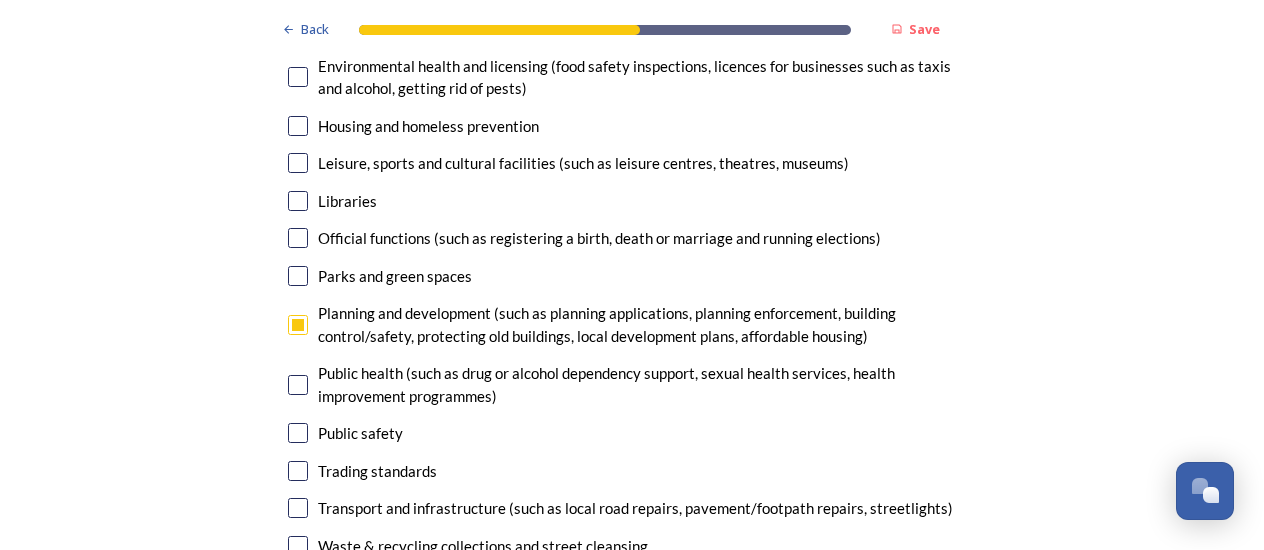 click at bounding box center [298, 276] 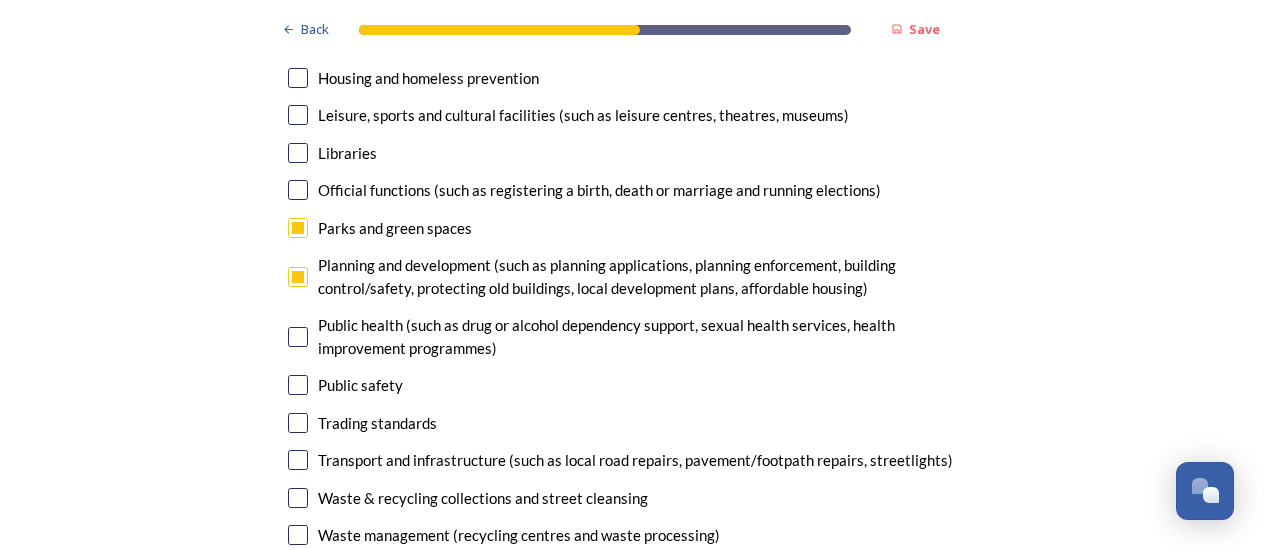 scroll, scrollTop: 4936, scrollLeft: 0, axis: vertical 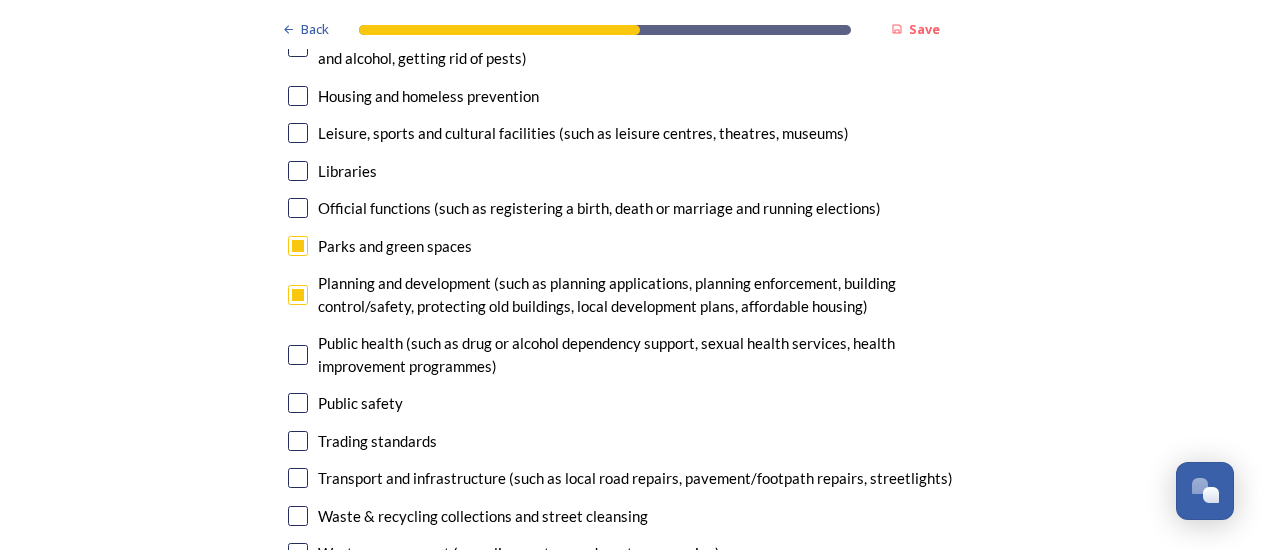 click at bounding box center (298, 478) 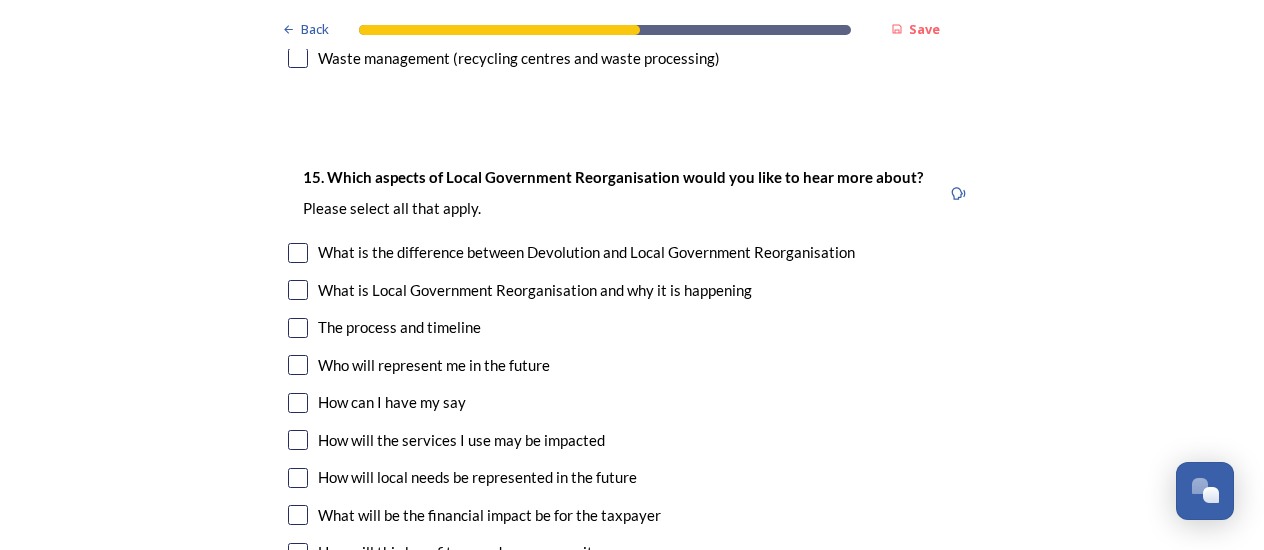scroll, scrollTop: 5414, scrollLeft: 0, axis: vertical 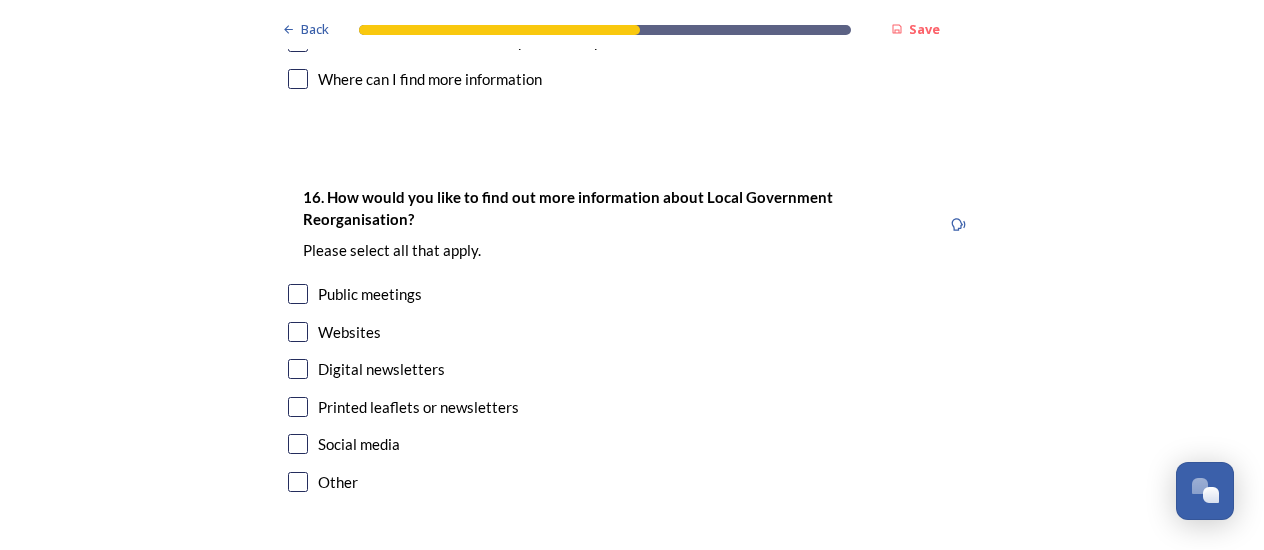 click at bounding box center [298, 369] 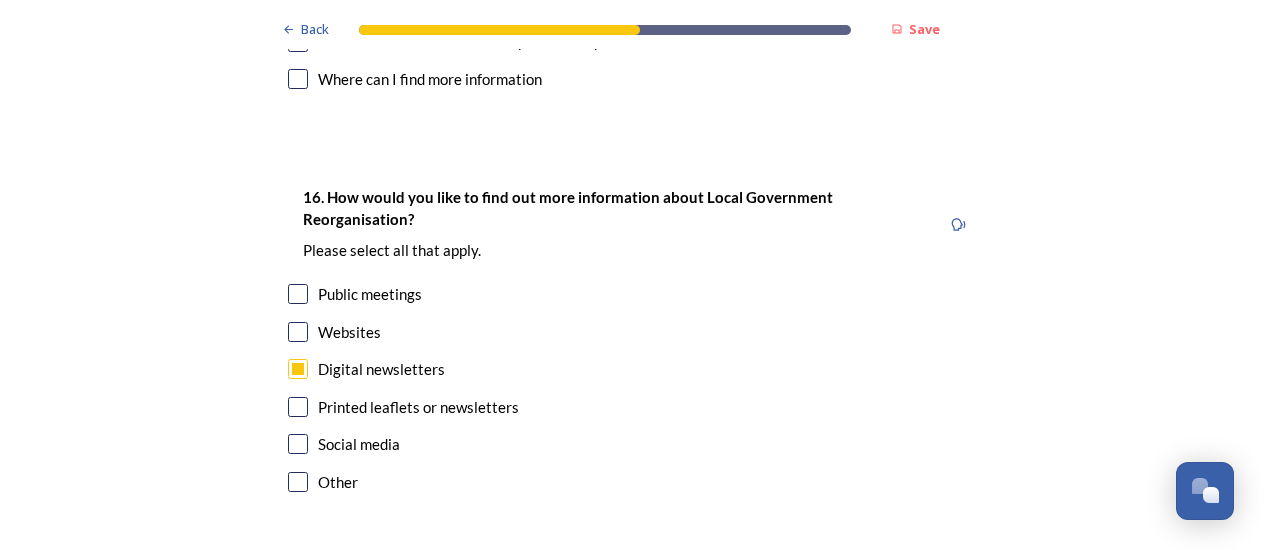click at bounding box center [298, 332] 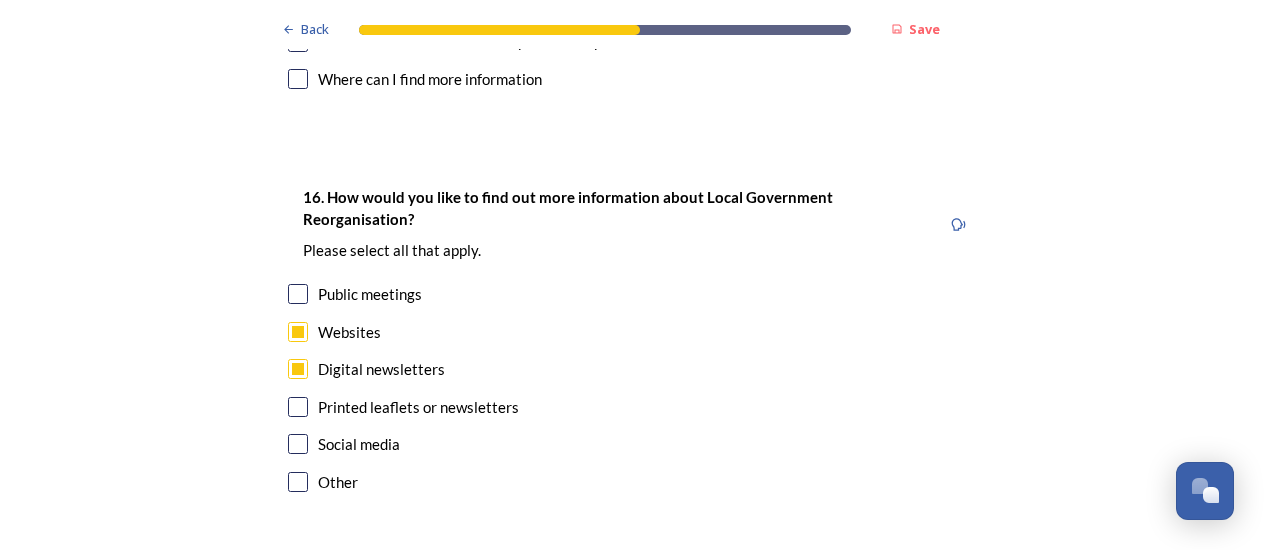 click on "Continue" at bounding box center (618, 592) 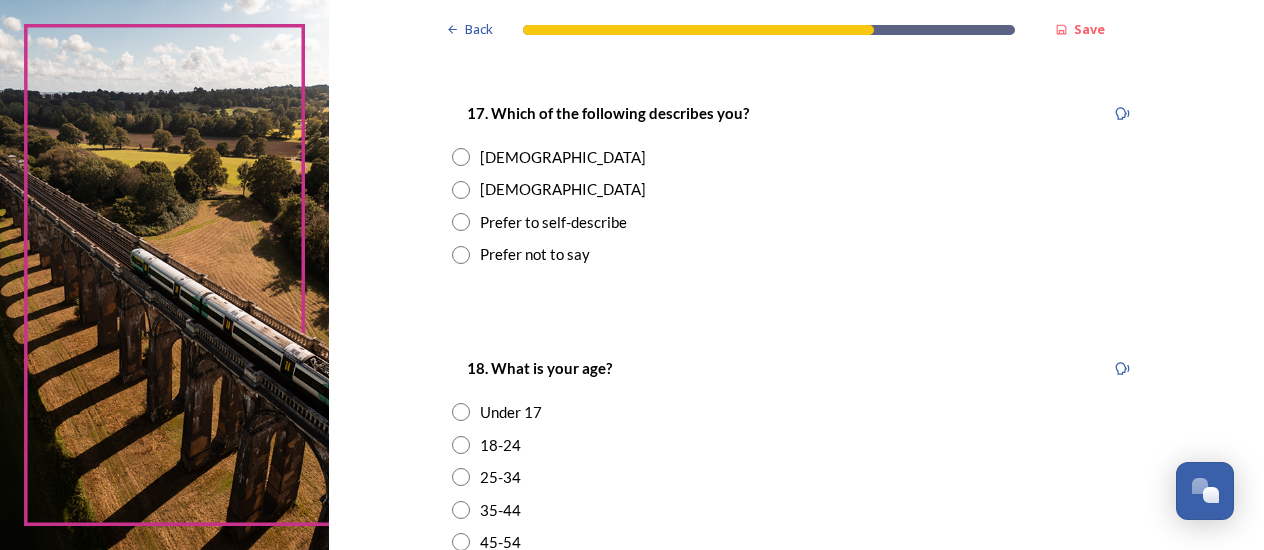 scroll, scrollTop: 328, scrollLeft: 0, axis: vertical 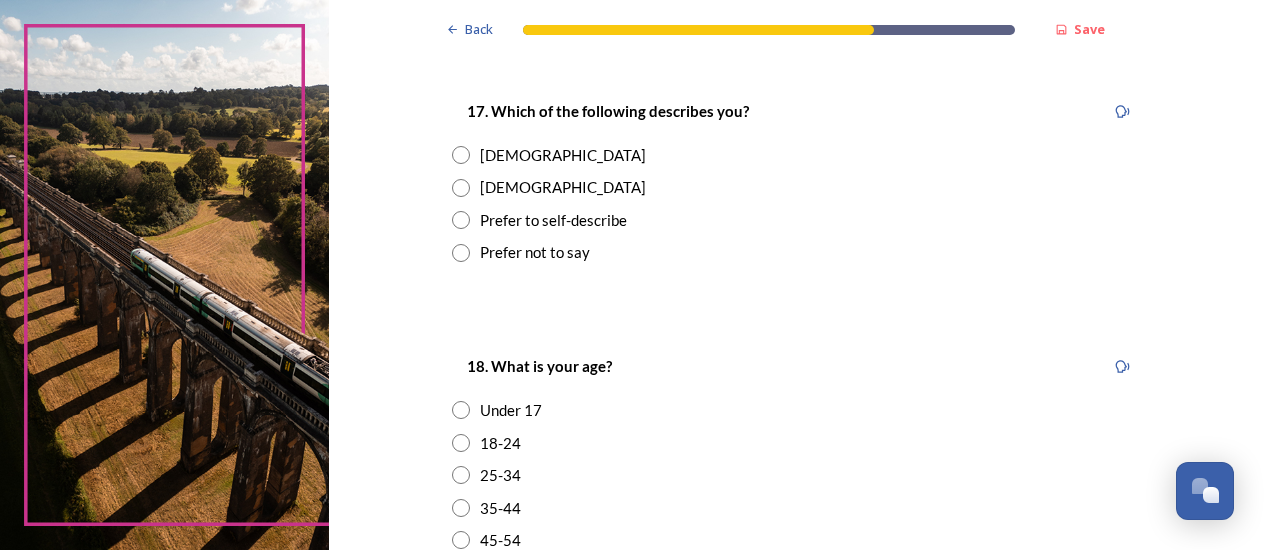 click at bounding box center [461, 155] 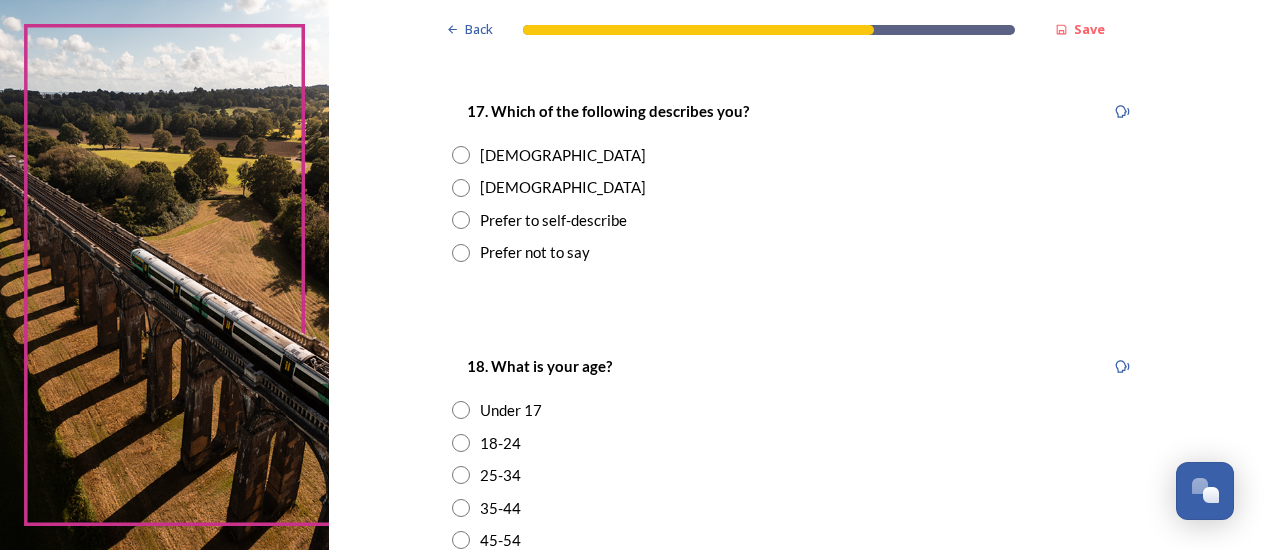 radio on "true" 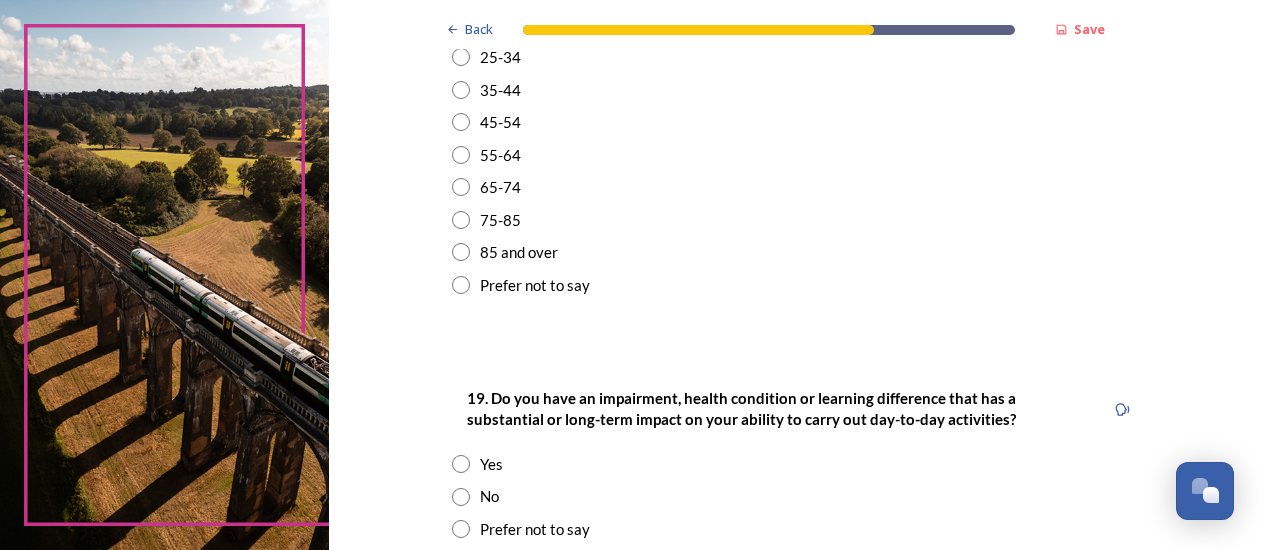 scroll, scrollTop: 755, scrollLeft: 0, axis: vertical 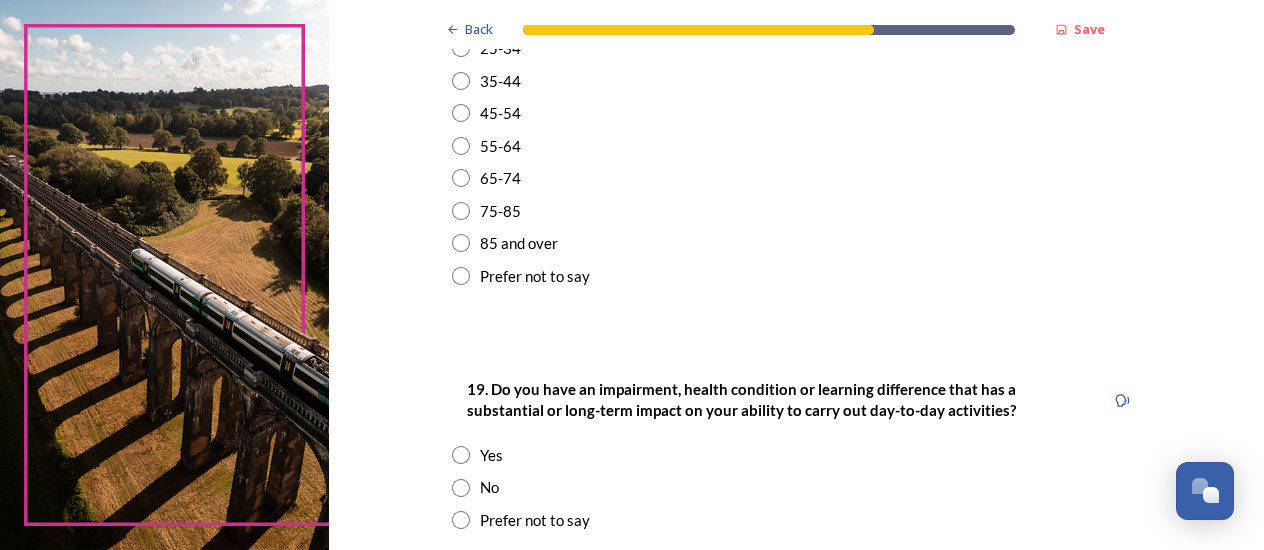 click at bounding box center [461, 178] 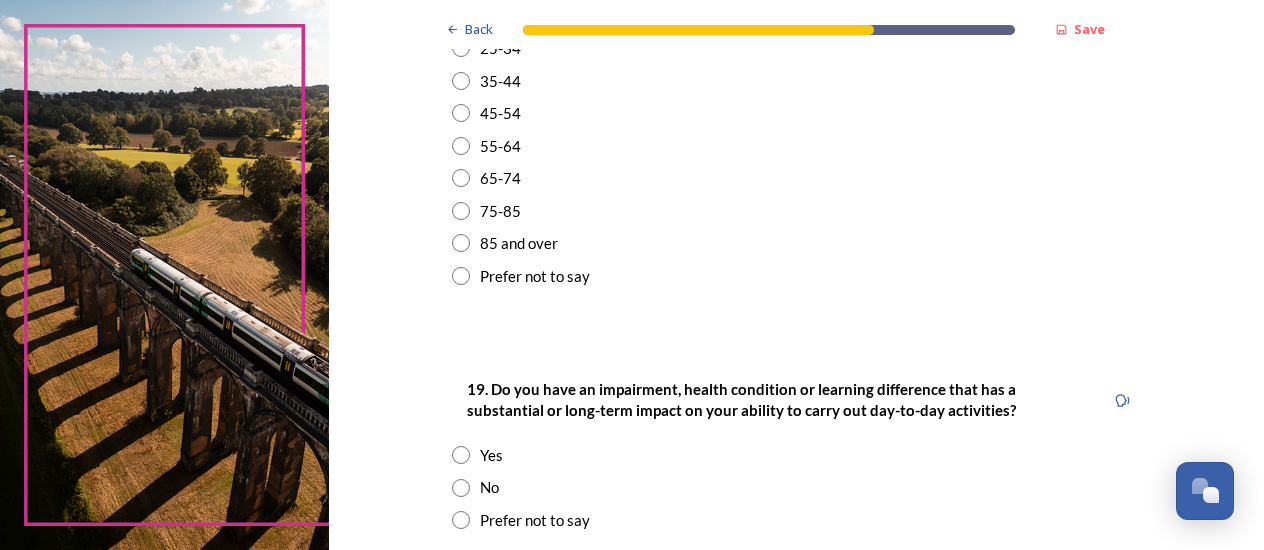 radio on "true" 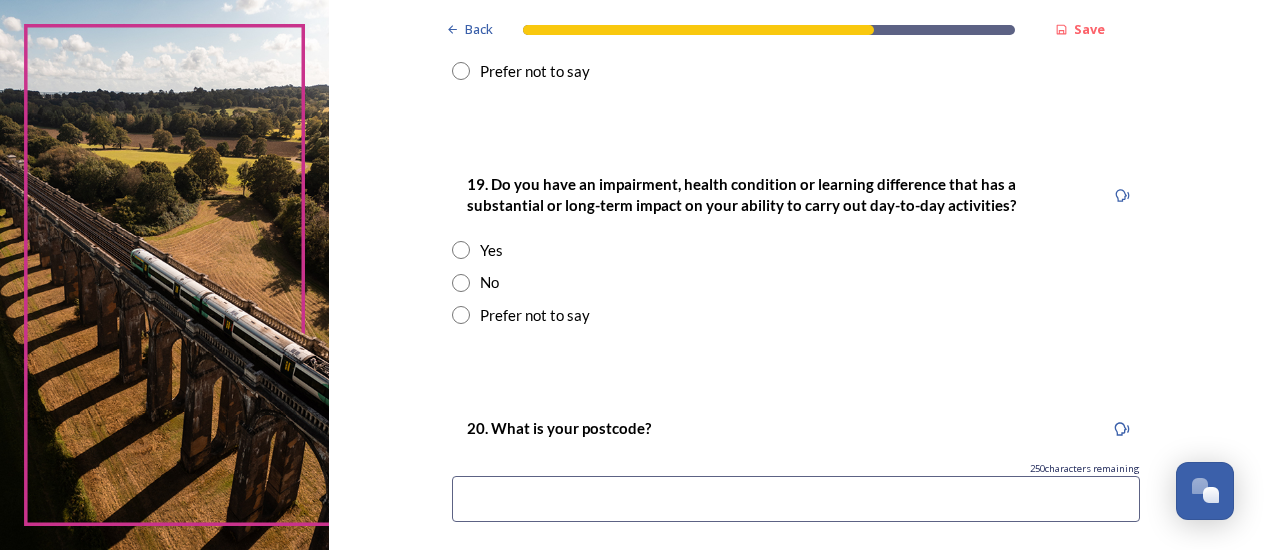 scroll, scrollTop: 964, scrollLeft: 0, axis: vertical 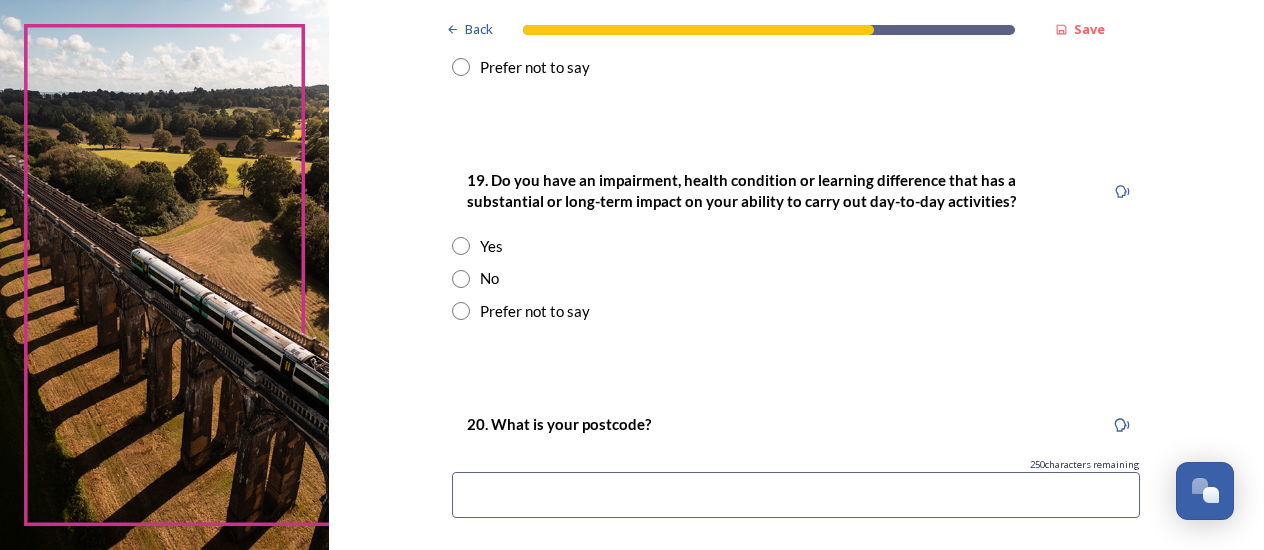 click at bounding box center [461, 279] 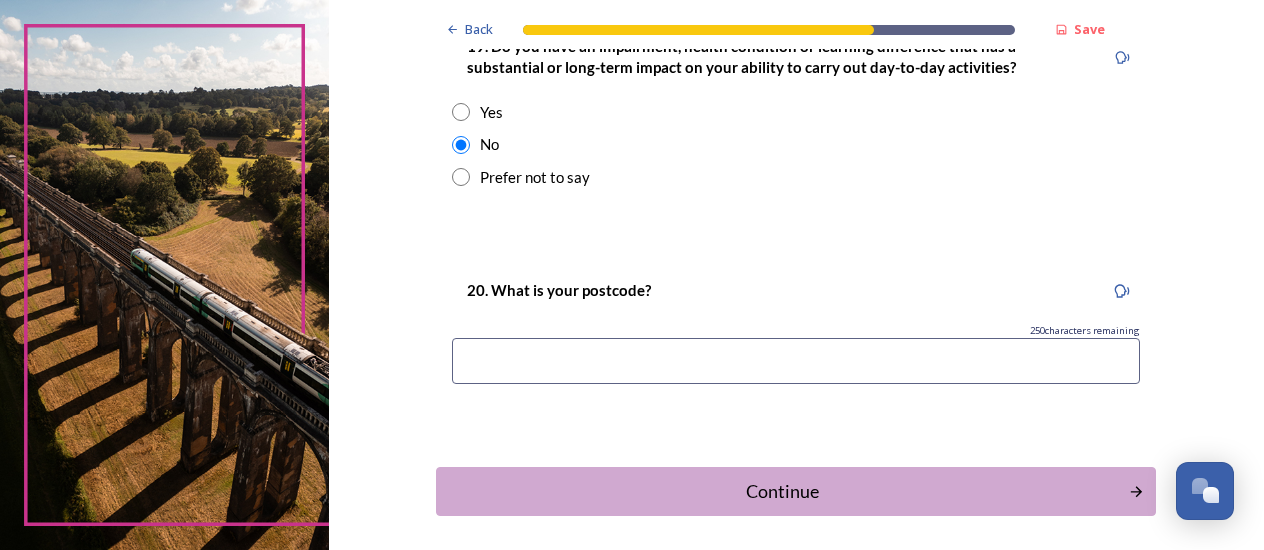 scroll, scrollTop: 1146, scrollLeft: 0, axis: vertical 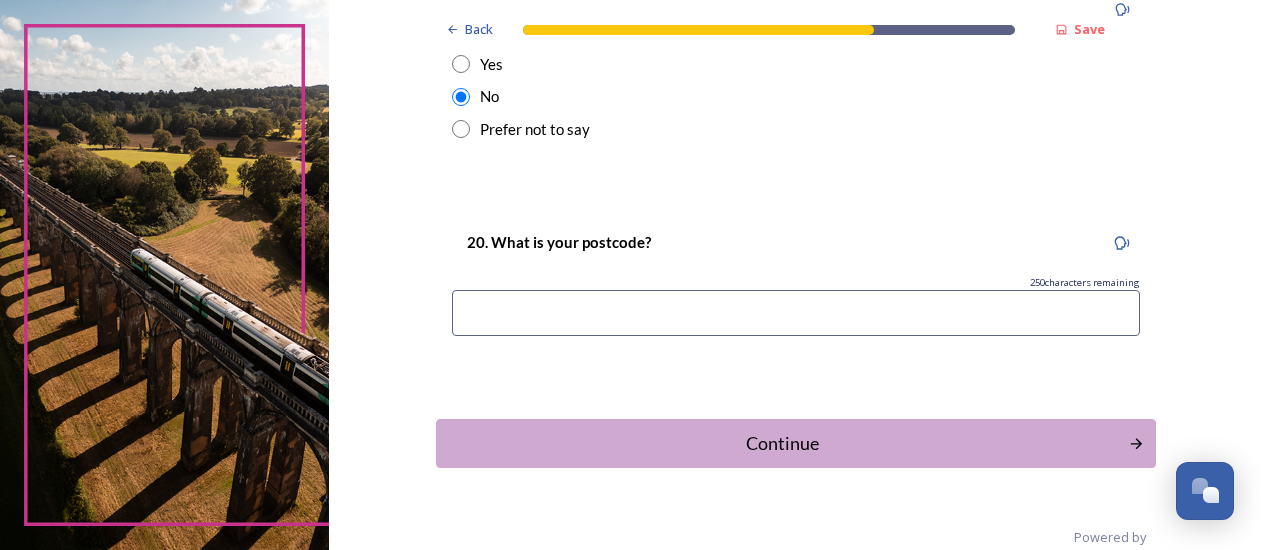 click at bounding box center [796, 313] 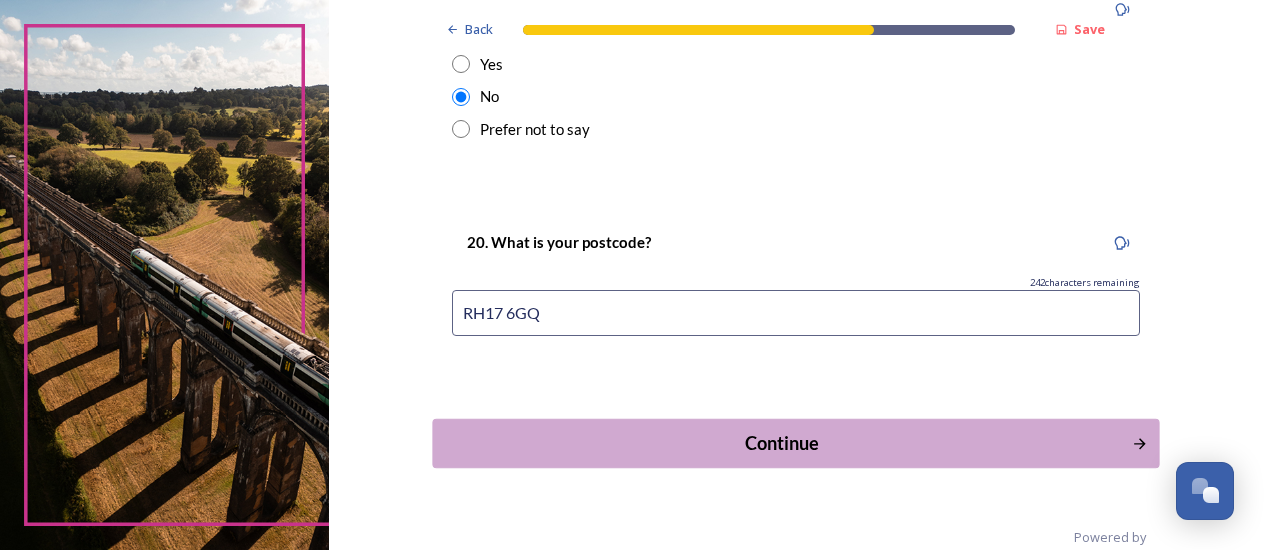 type on "RH17 6GQ" 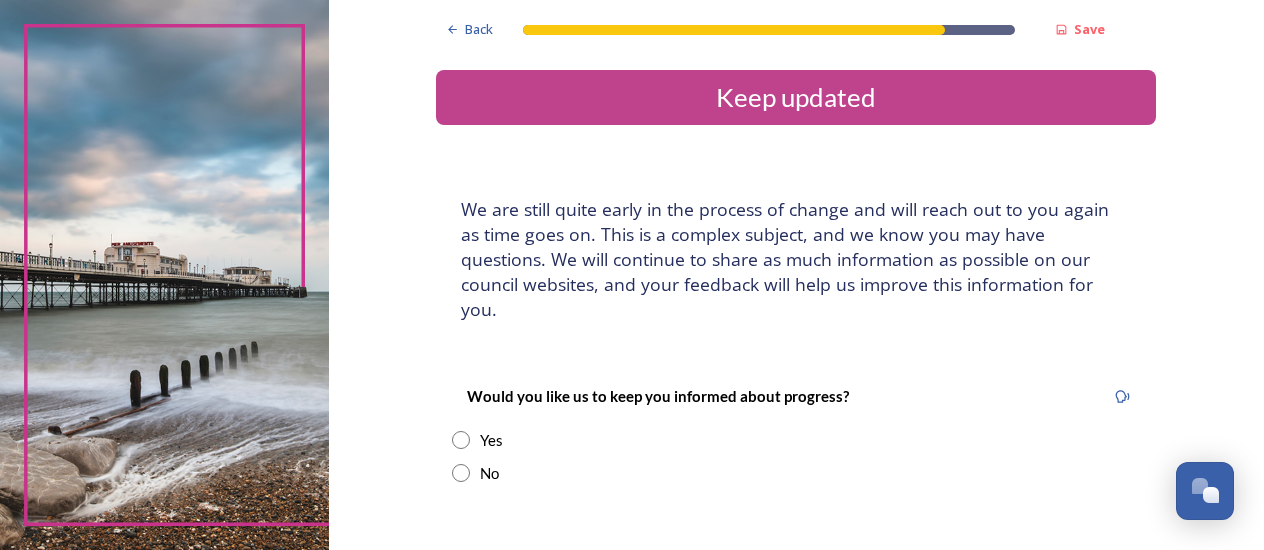 click at bounding box center (461, 440) 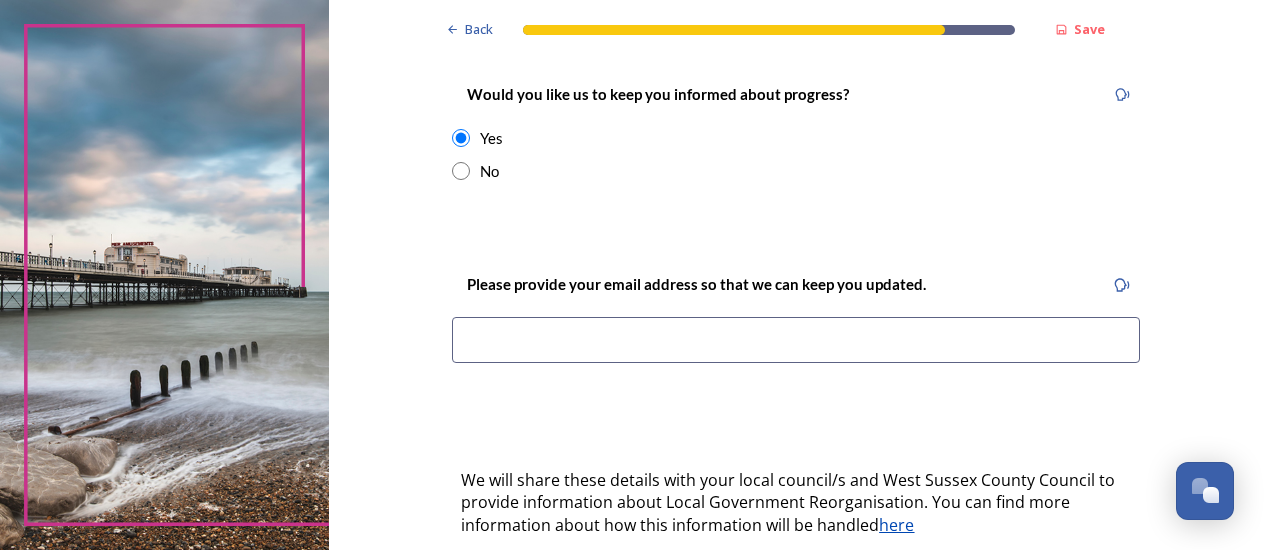 scroll, scrollTop: 324, scrollLeft: 0, axis: vertical 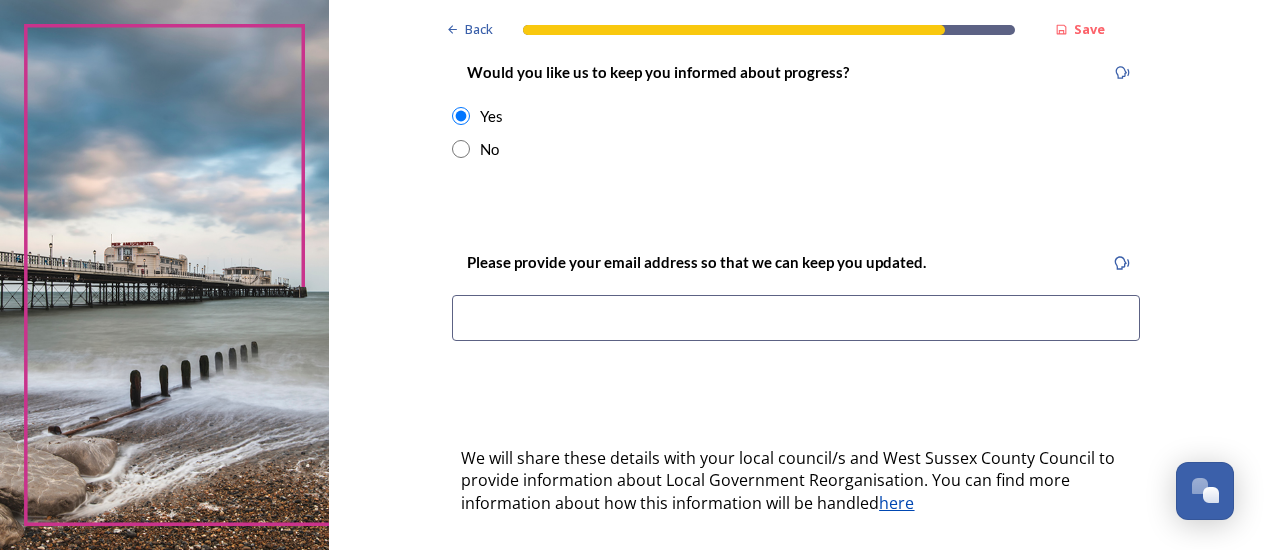 click at bounding box center [796, 318] 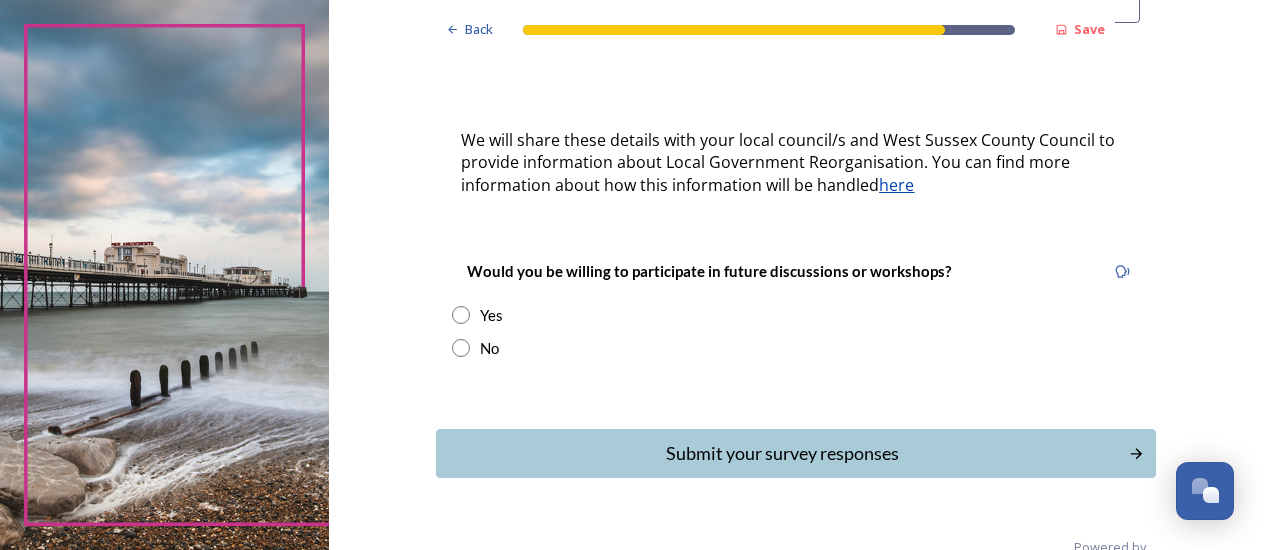 scroll, scrollTop: 660, scrollLeft: 0, axis: vertical 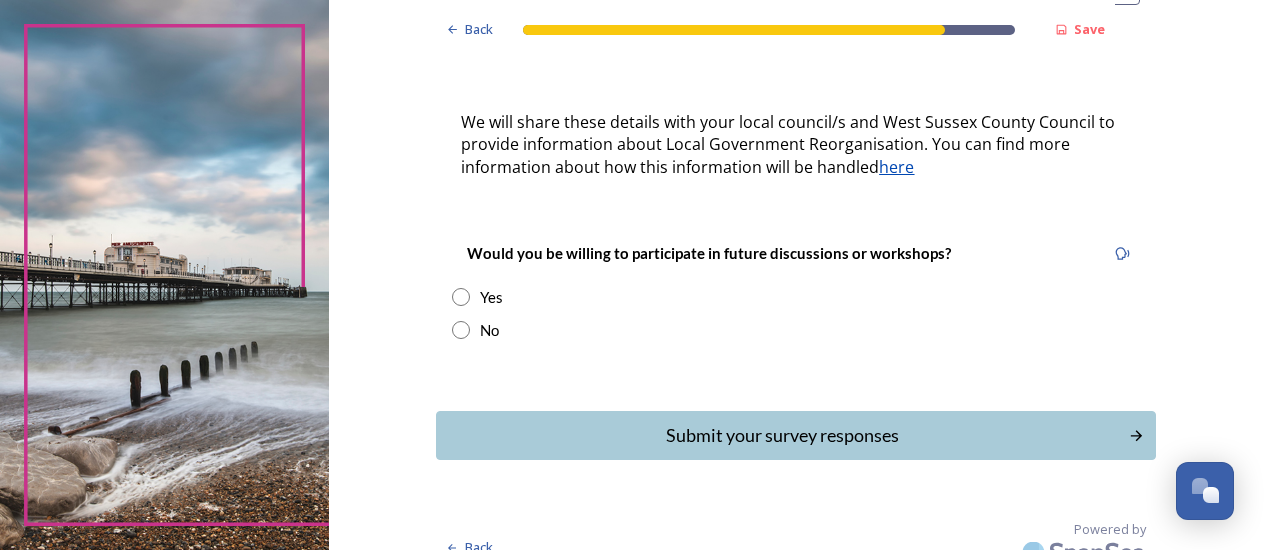 click at bounding box center (461, 330) 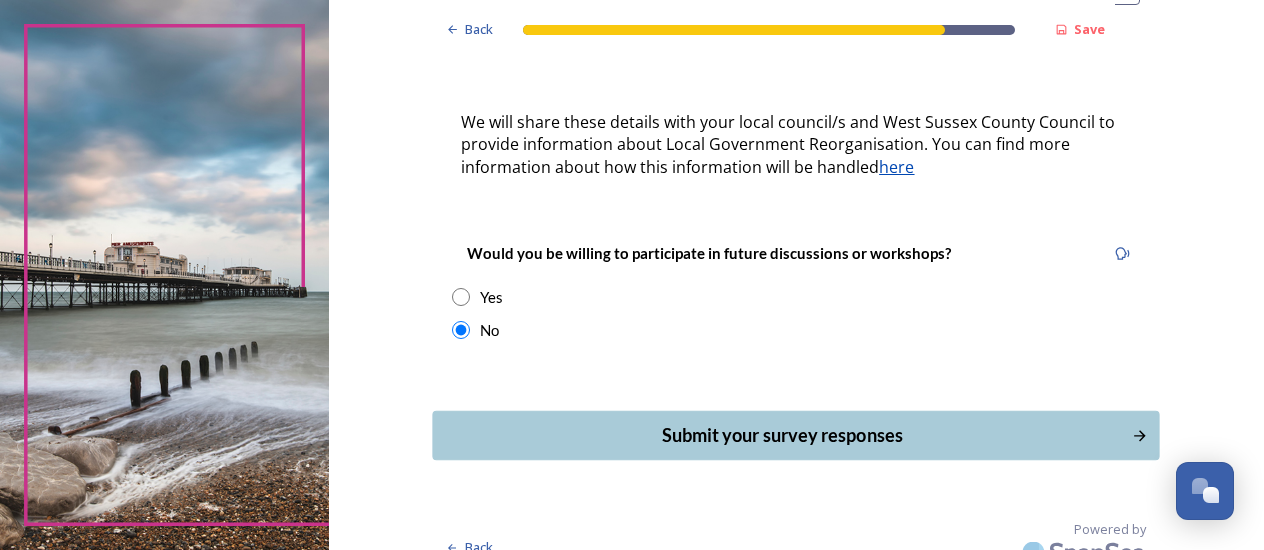click on "Submit your survey responses" at bounding box center [782, 435] 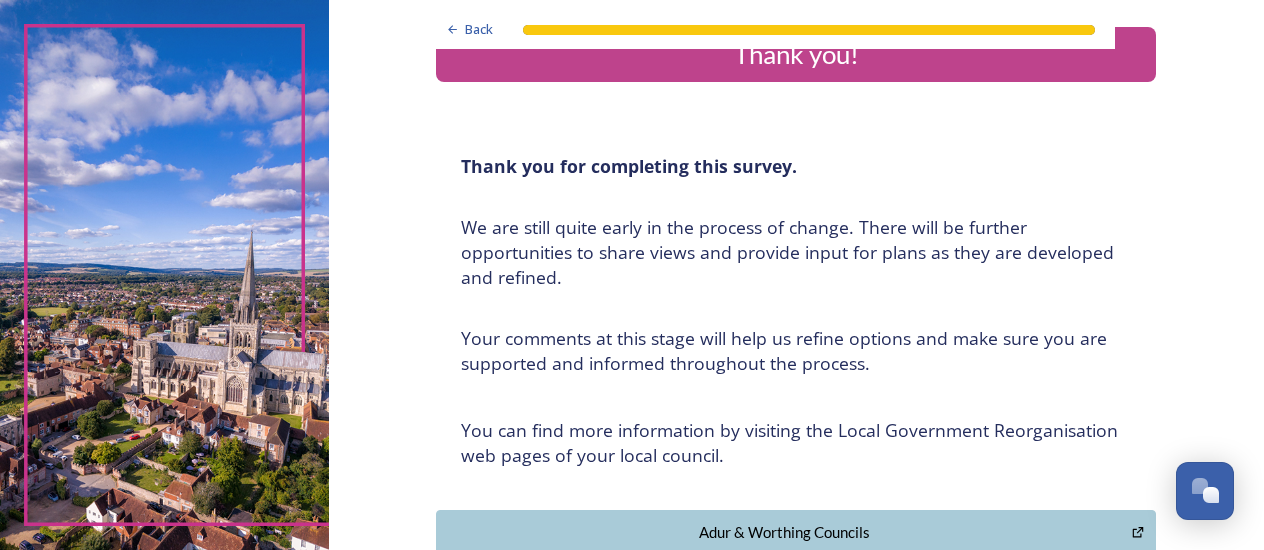 scroll, scrollTop: 0, scrollLeft: 0, axis: both 